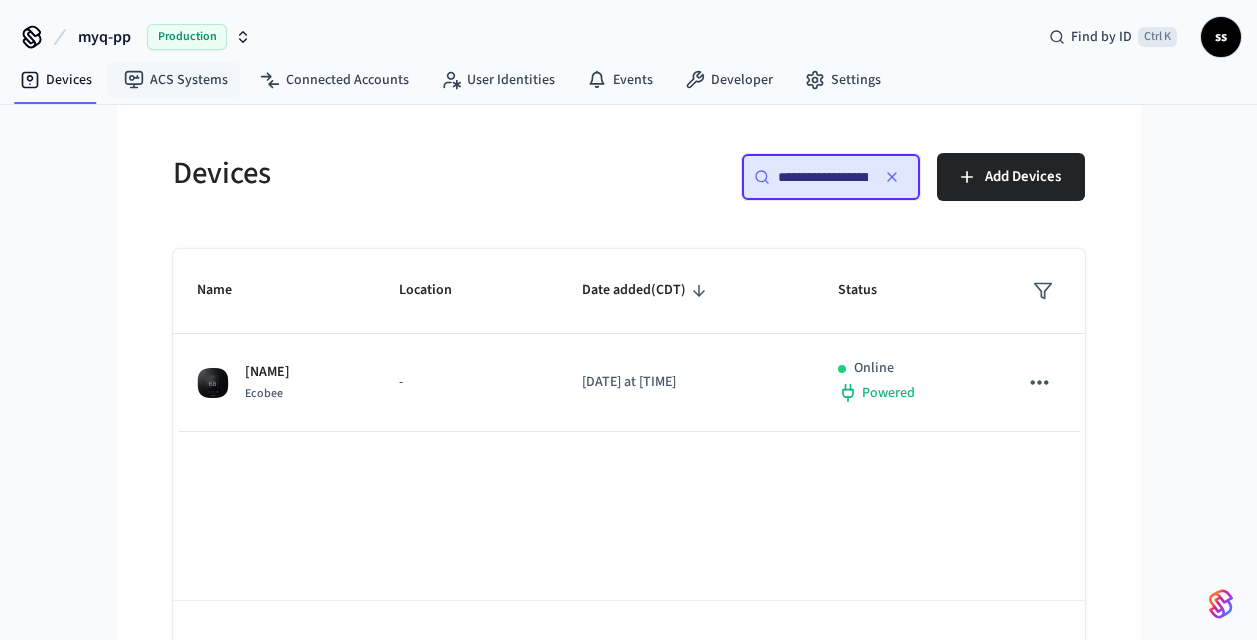 scroll, scrollTop: 0, scrollLeft: 0, axis: both 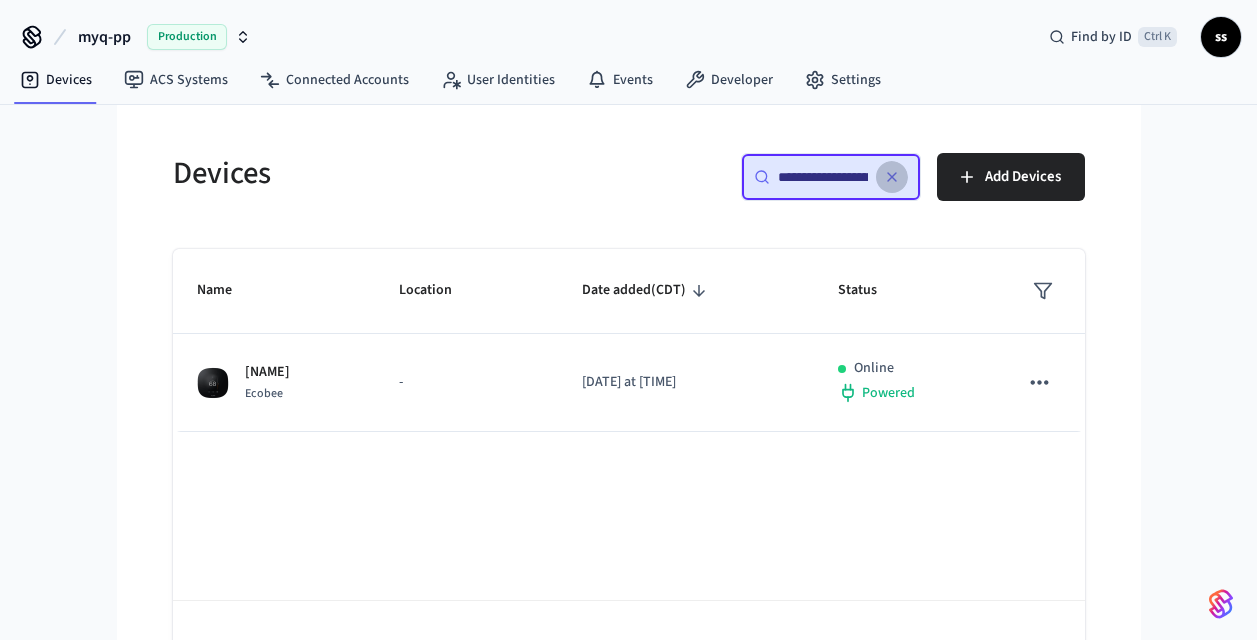 click 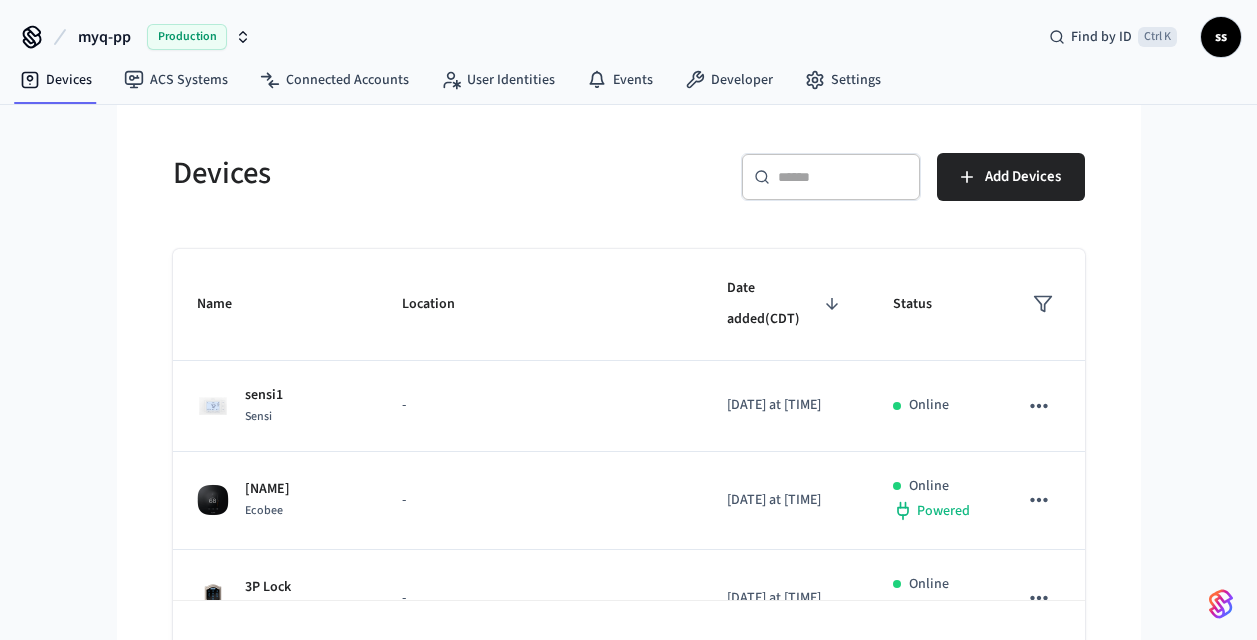 paste on "**********" 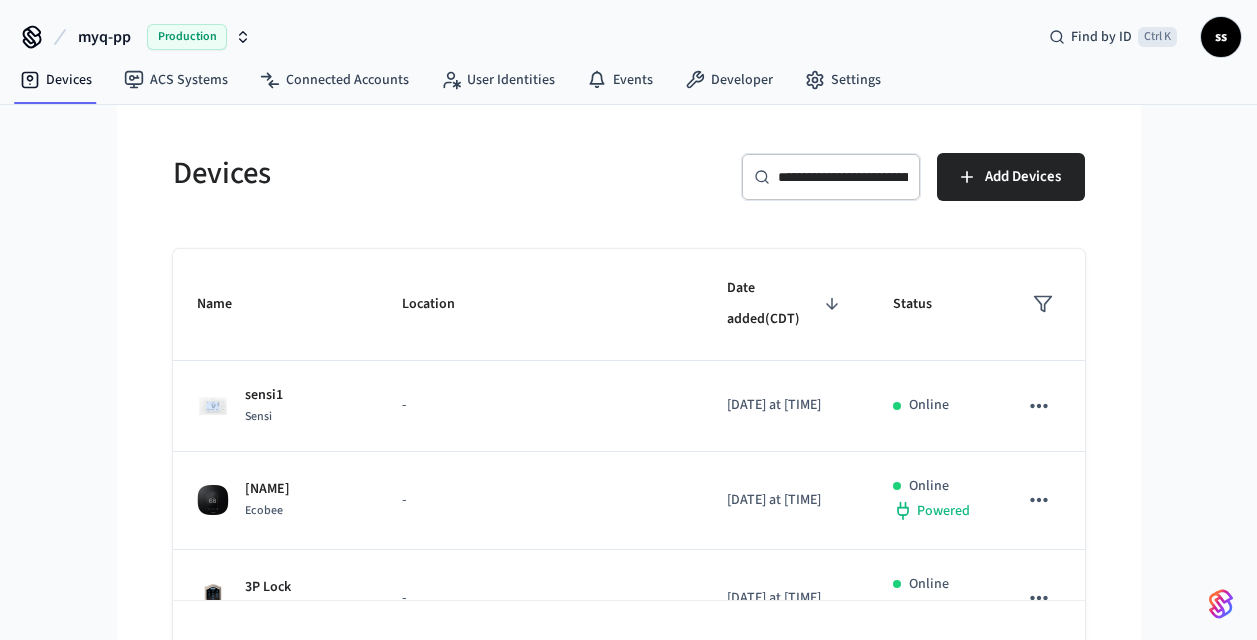 click on "**********" at bounding box center (843, 177) 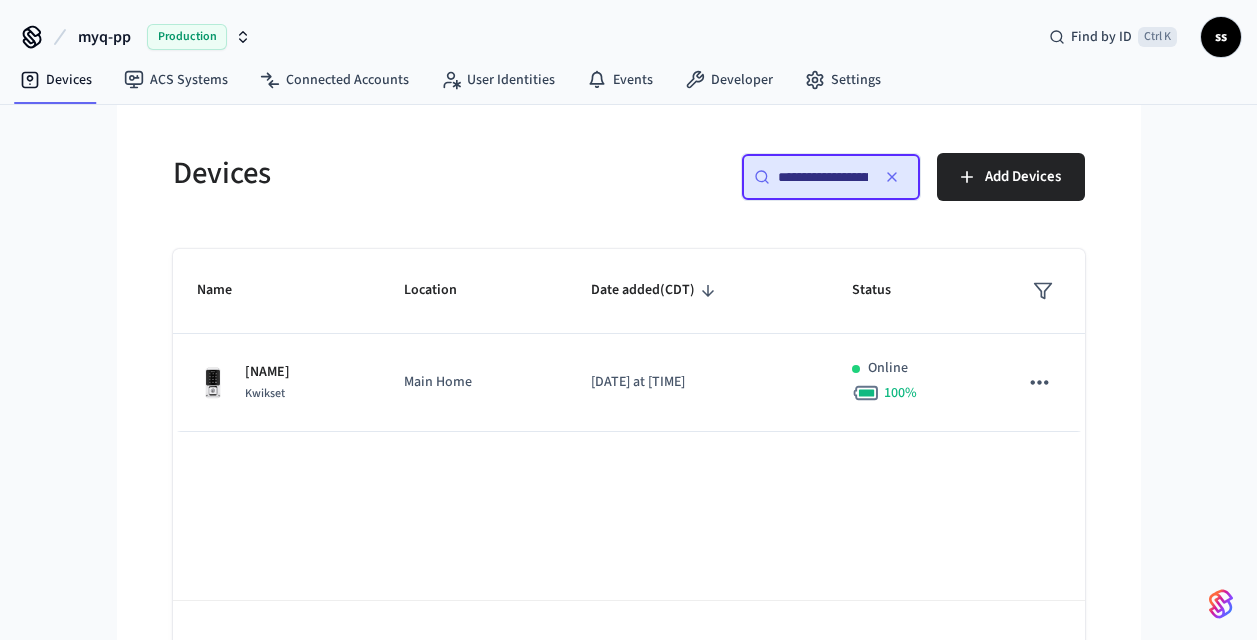 scroll, scrollTop: 0, scrollLeft: 150, axis: horizontal 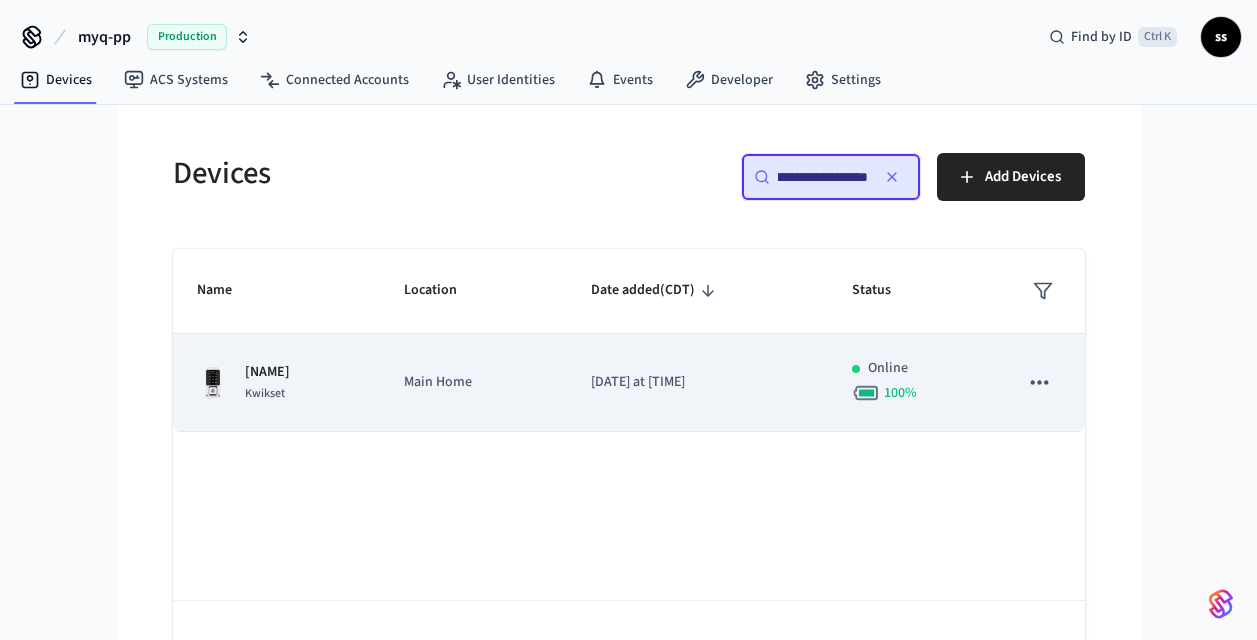 type on "**********" 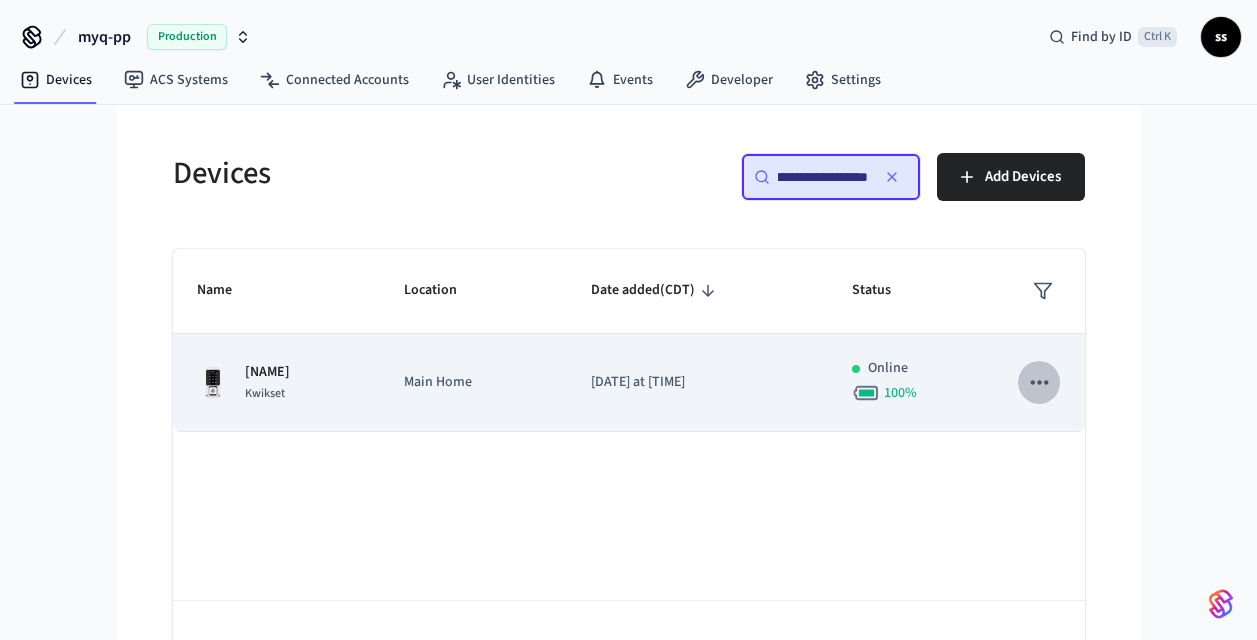 scroll, scrollTop: 0, scrollLeft: 0, axis: both 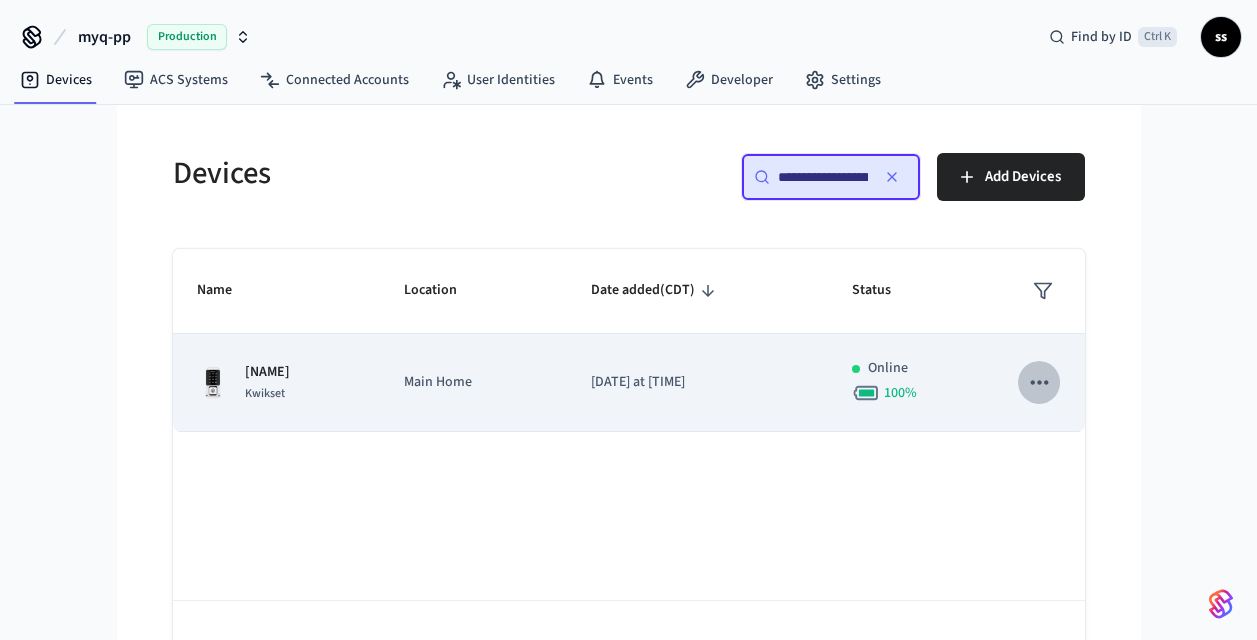 click 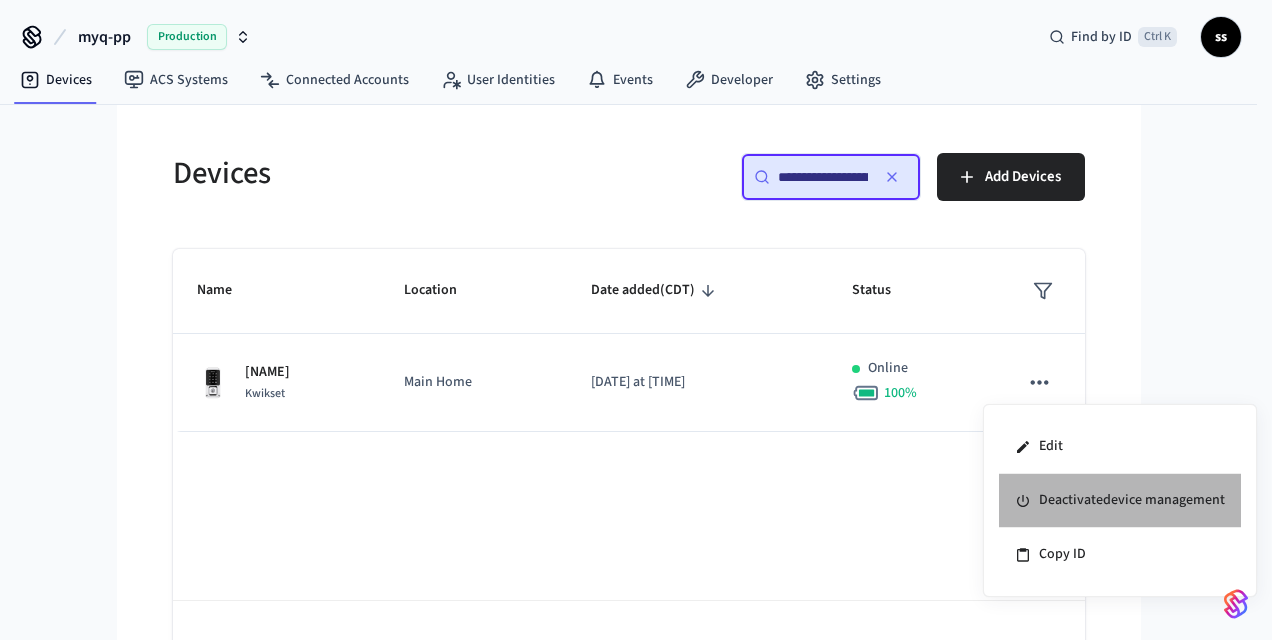 click on "Deactivate  device management" at bounding box center [1120, 501] 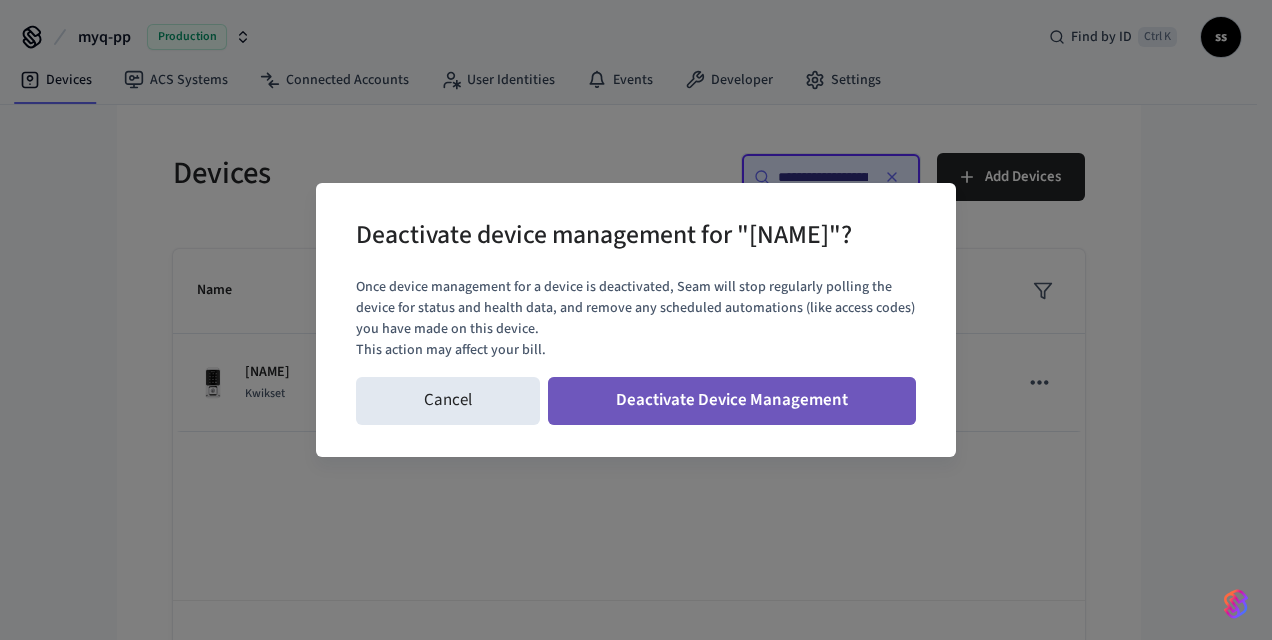 click on "Deactivate Device Management" at bounding box center (732, 401) 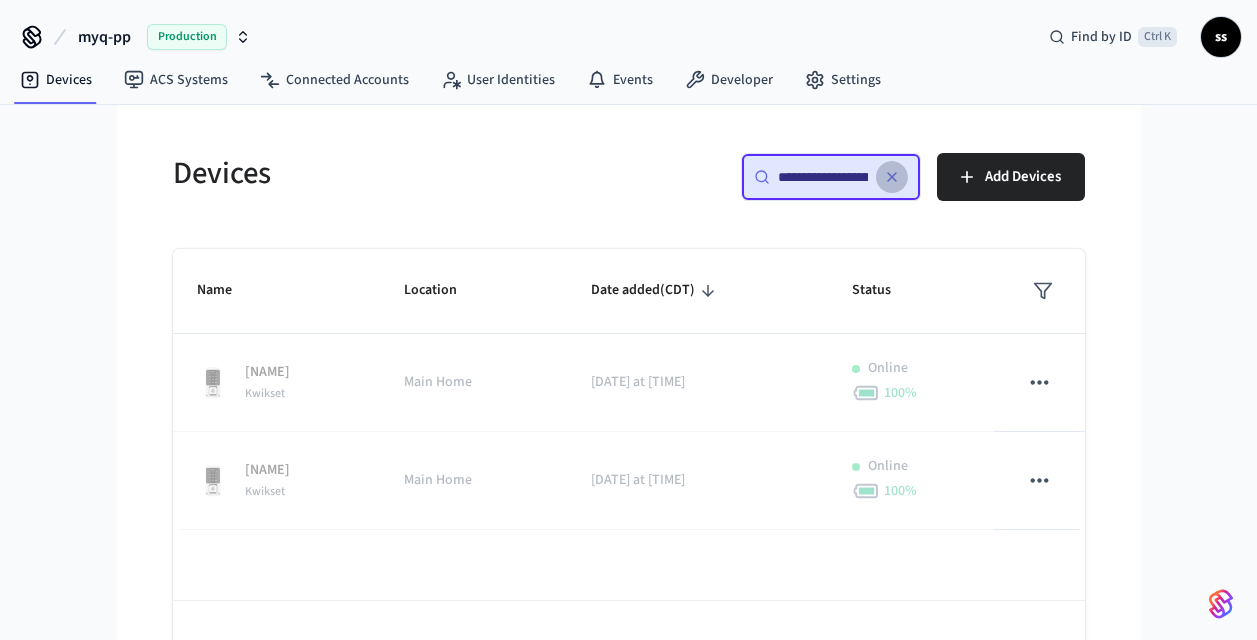 click 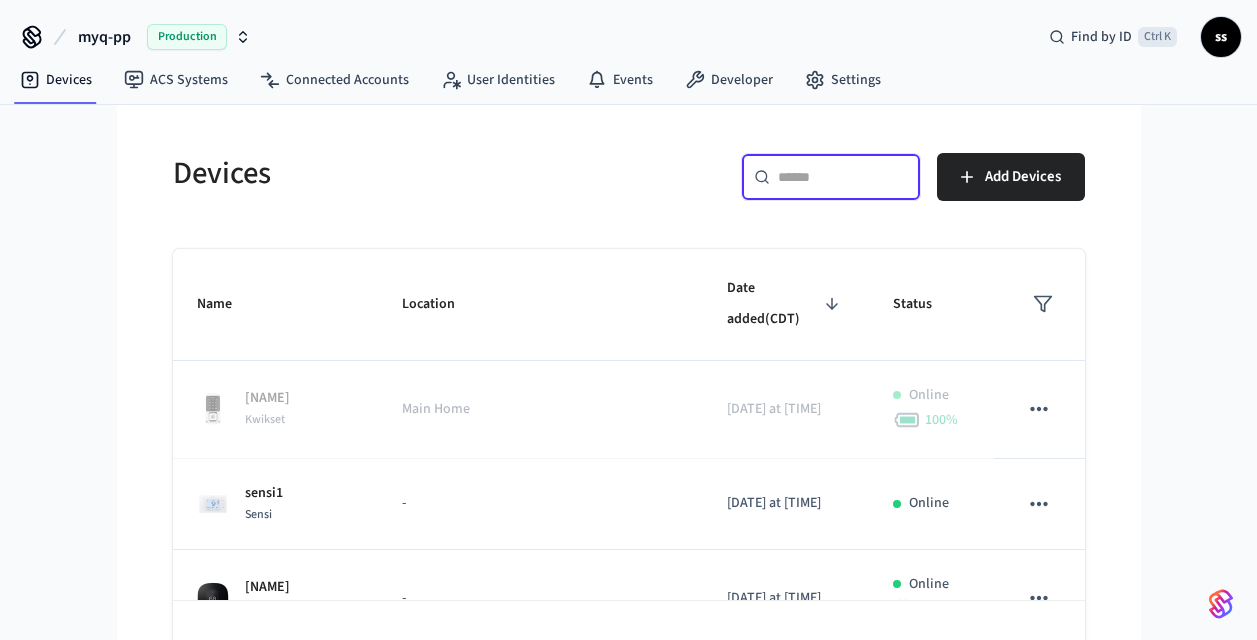 click at bounding box center (843, 177) 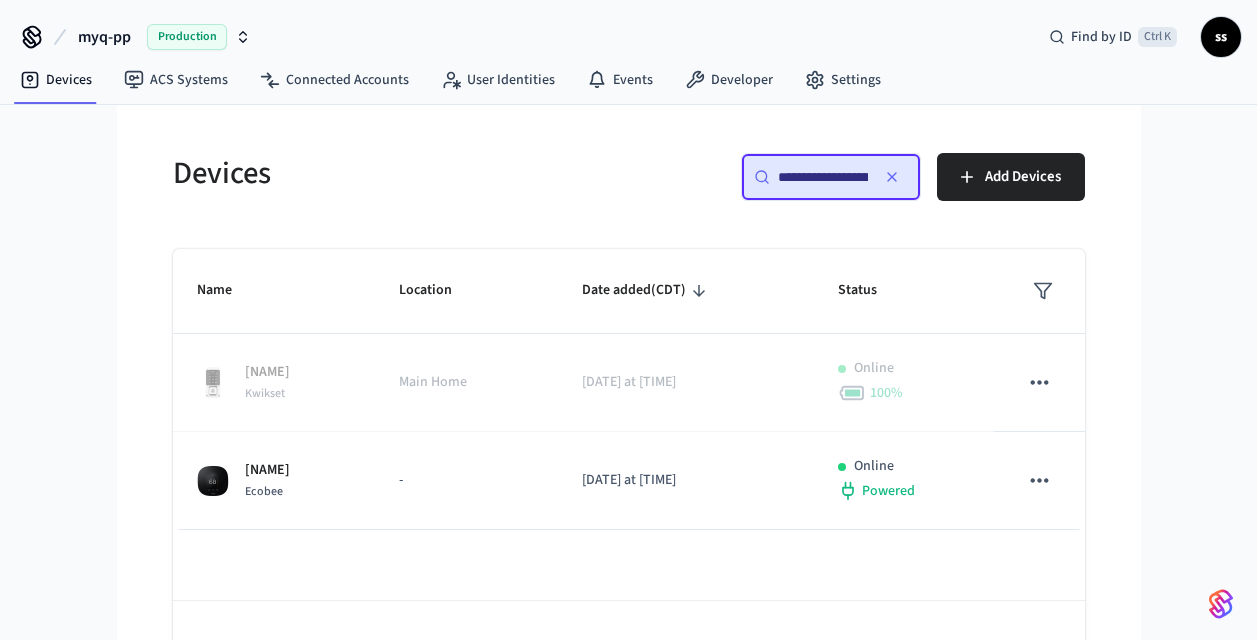 scroll, scrollTop: 0, scrollLeft: 149, axis: horizontal 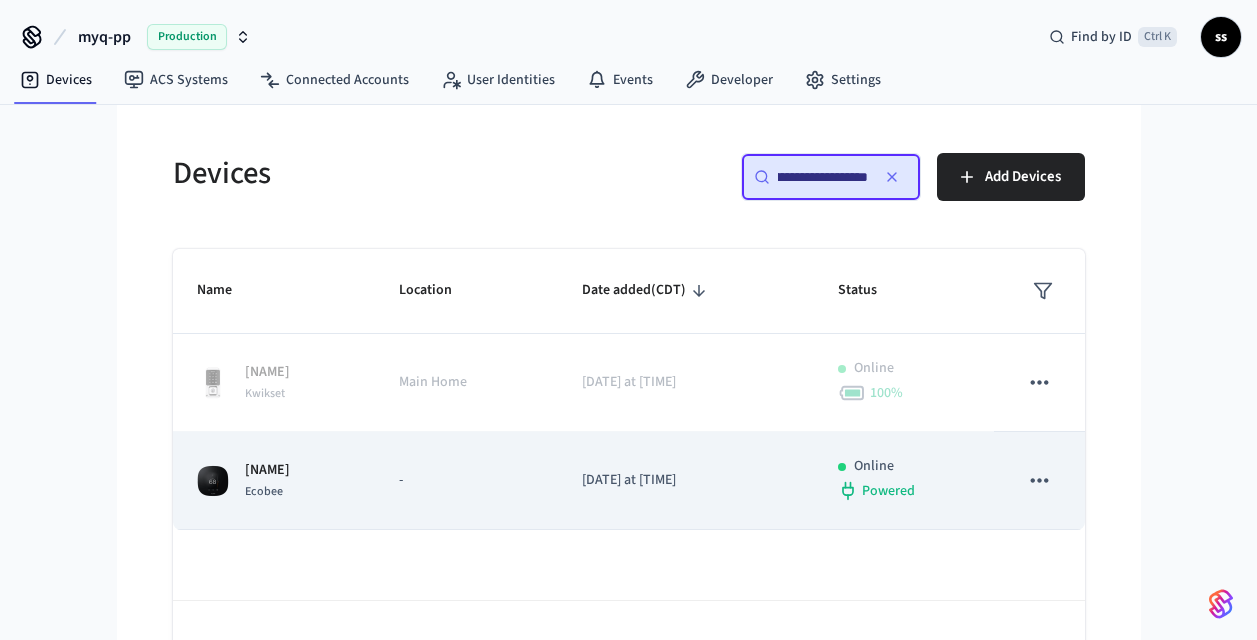 type on "**********" 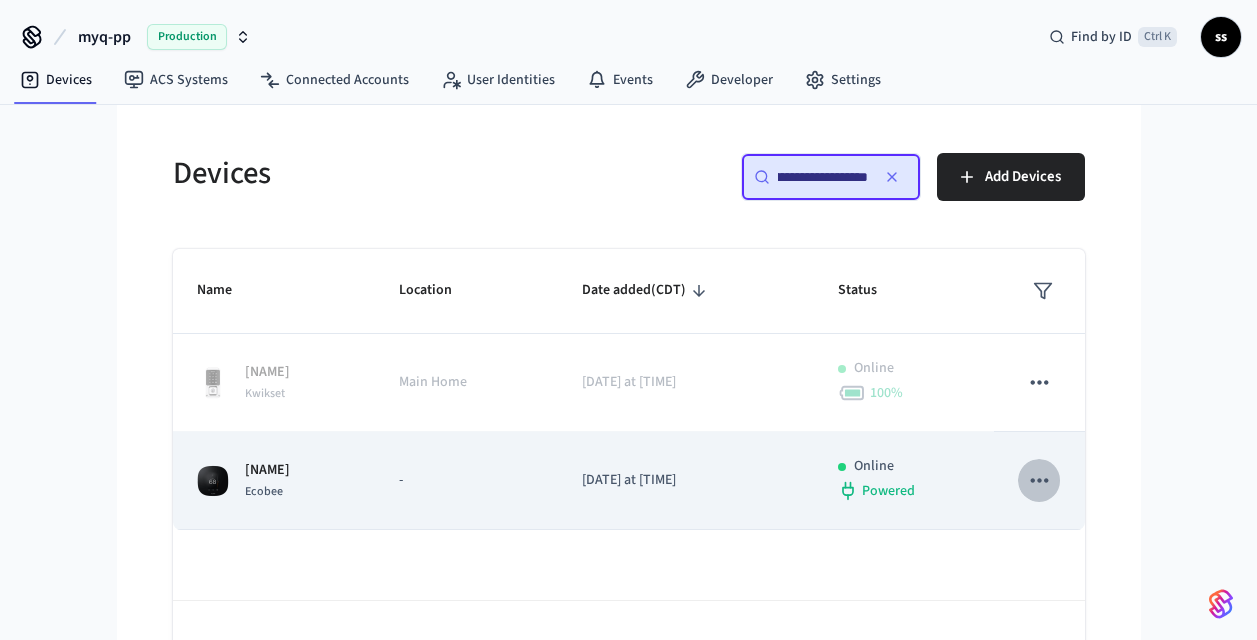 scroll, scrollTop: 0, scrollLeft: 0, axis: both 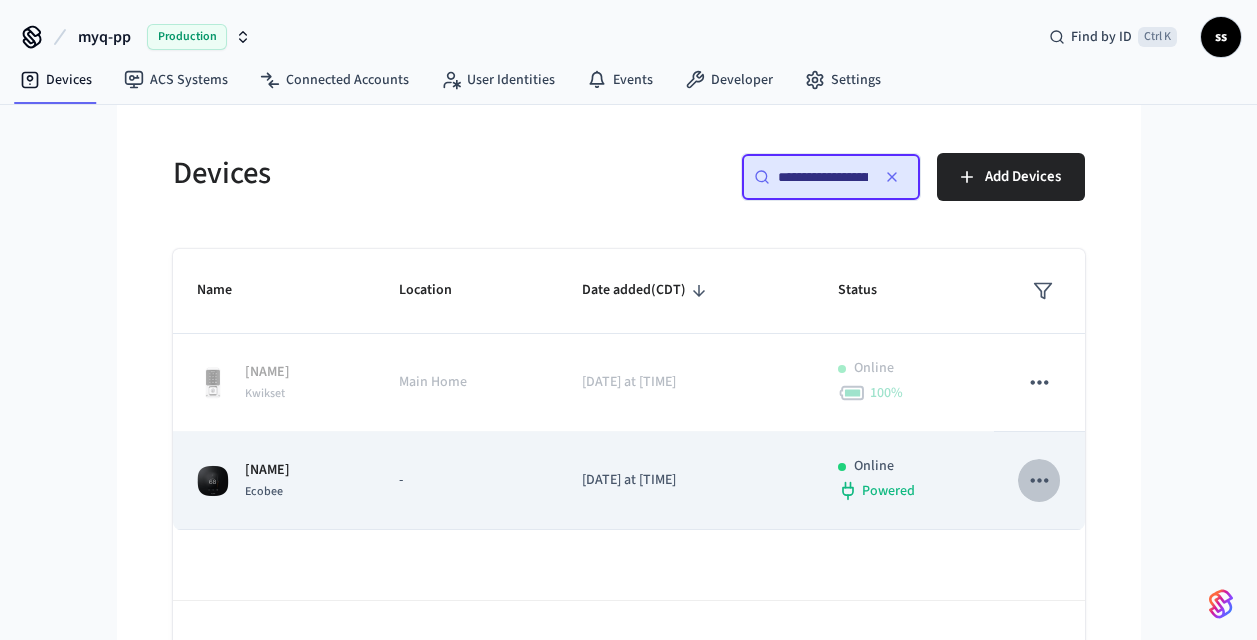 click 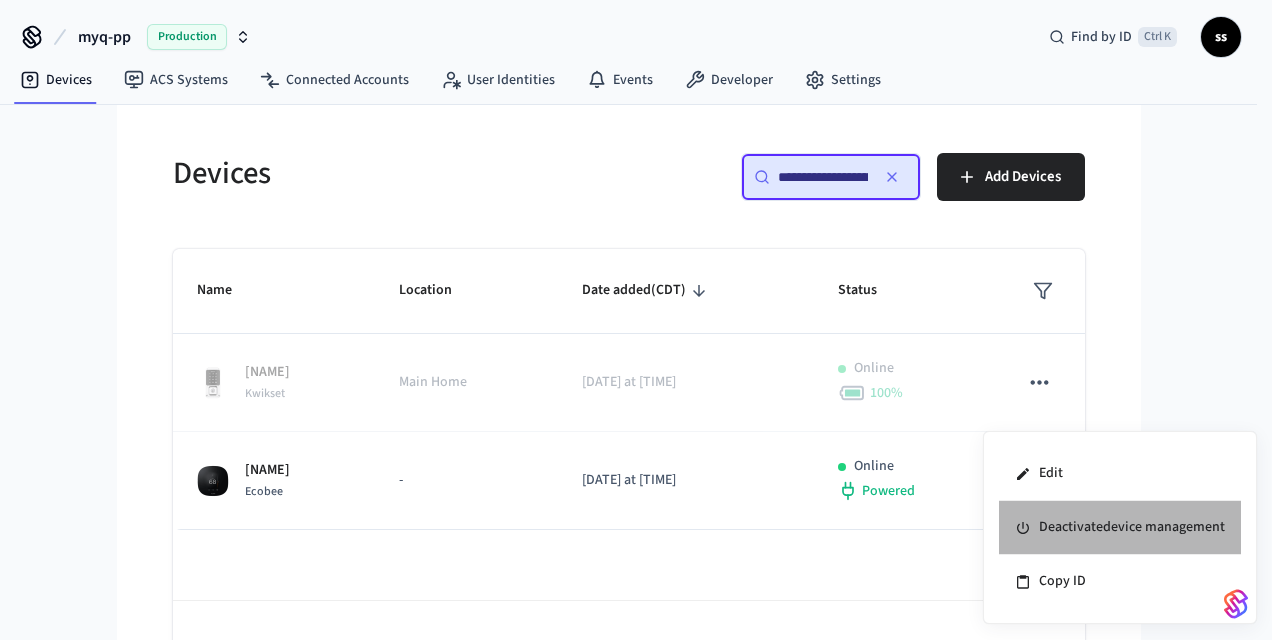 click on "Deactivate  device management" at bounding box center (1120, 528) 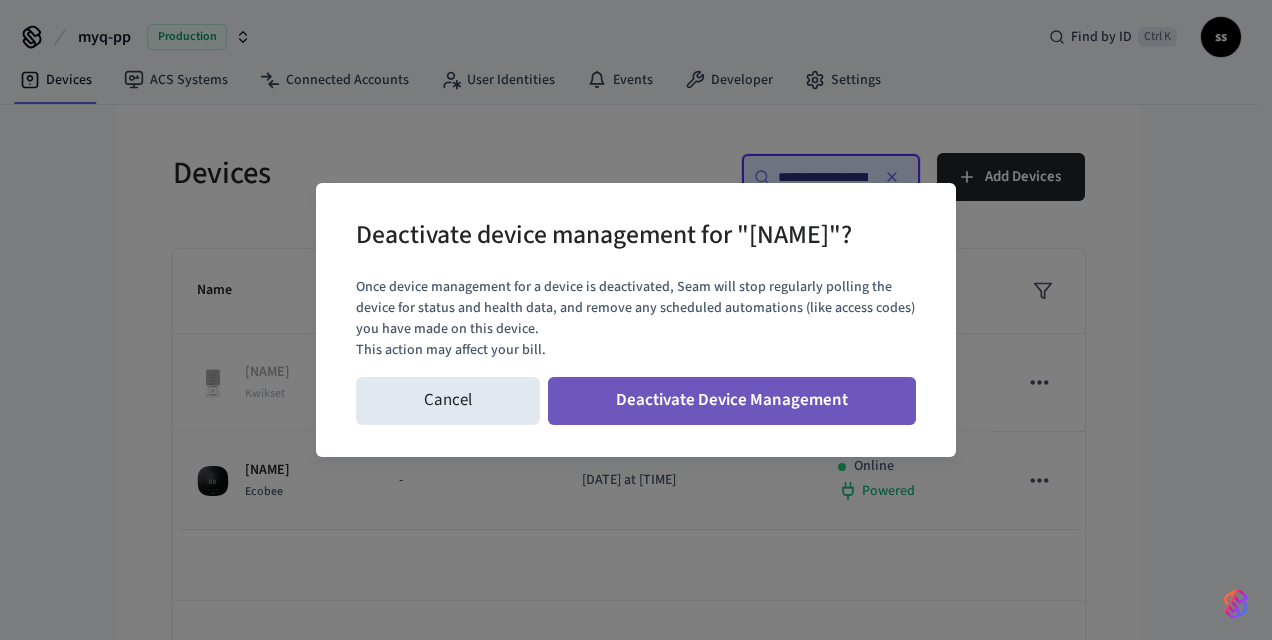 click on "Deactivate Device Management" at bounding box center [732, 401] 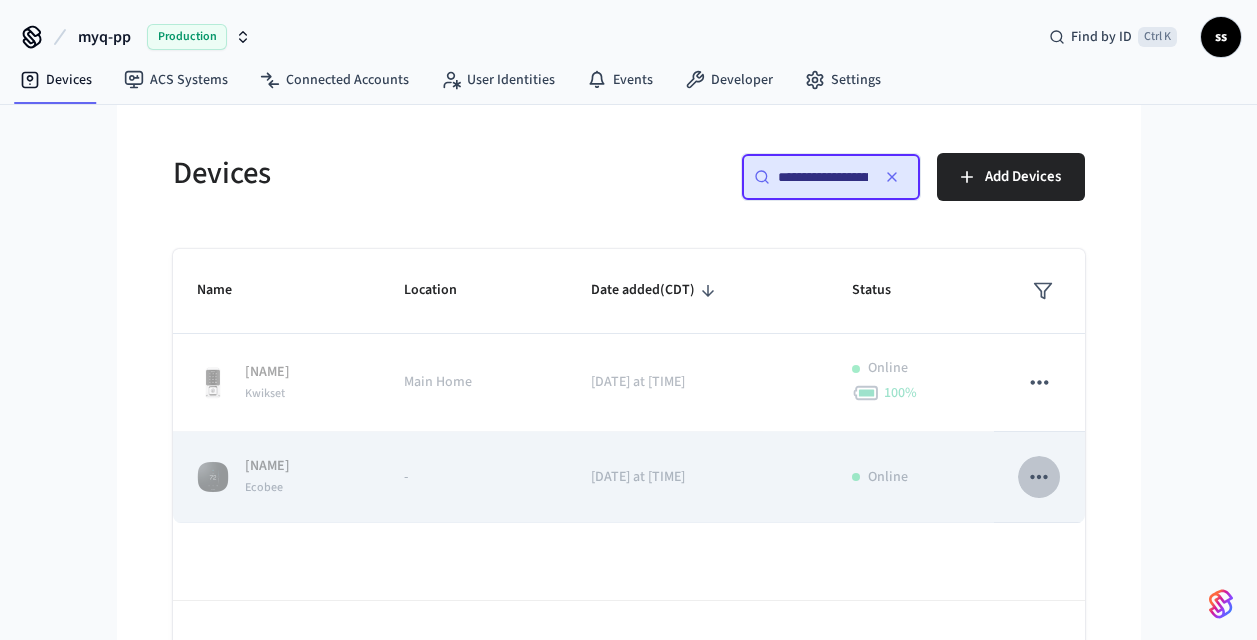 click 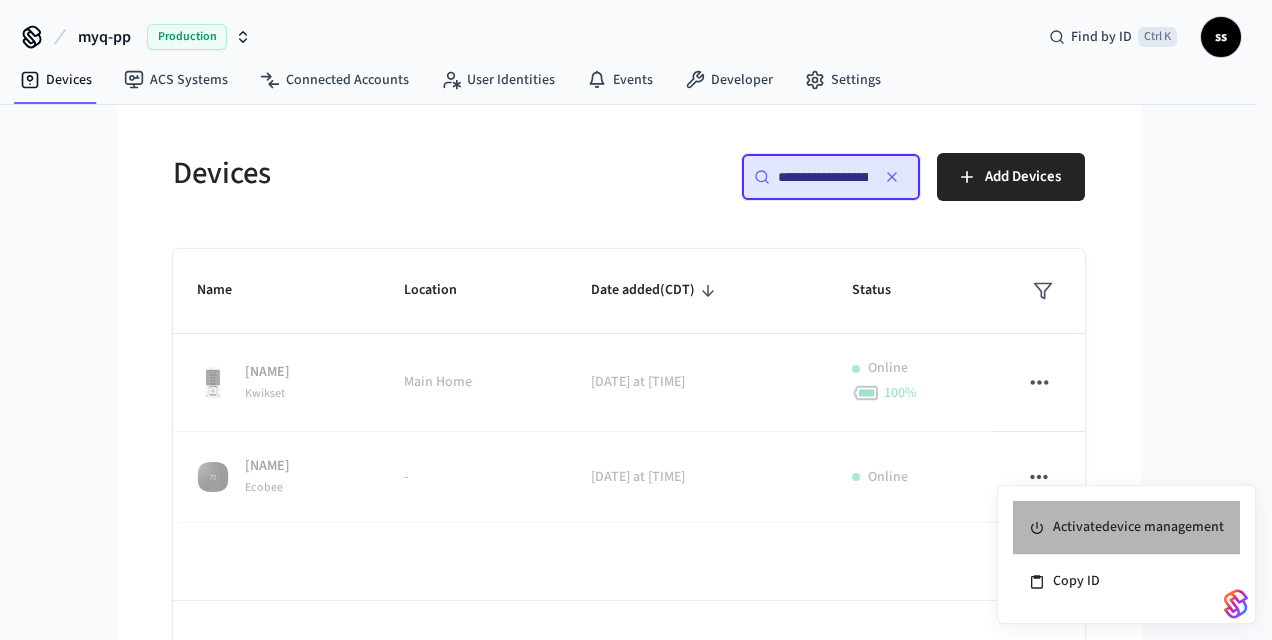 click on "Activate  device management" at bounding box center (1126, 528) 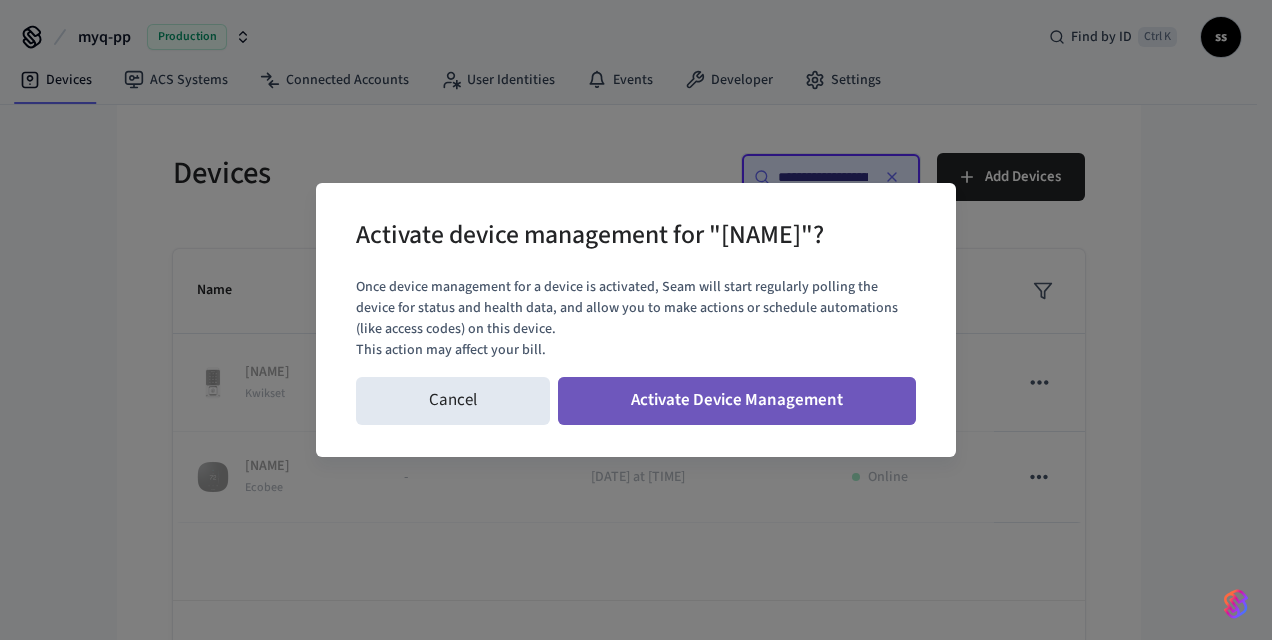 click on "Activate Device Management" at bounding box center (737, 401) 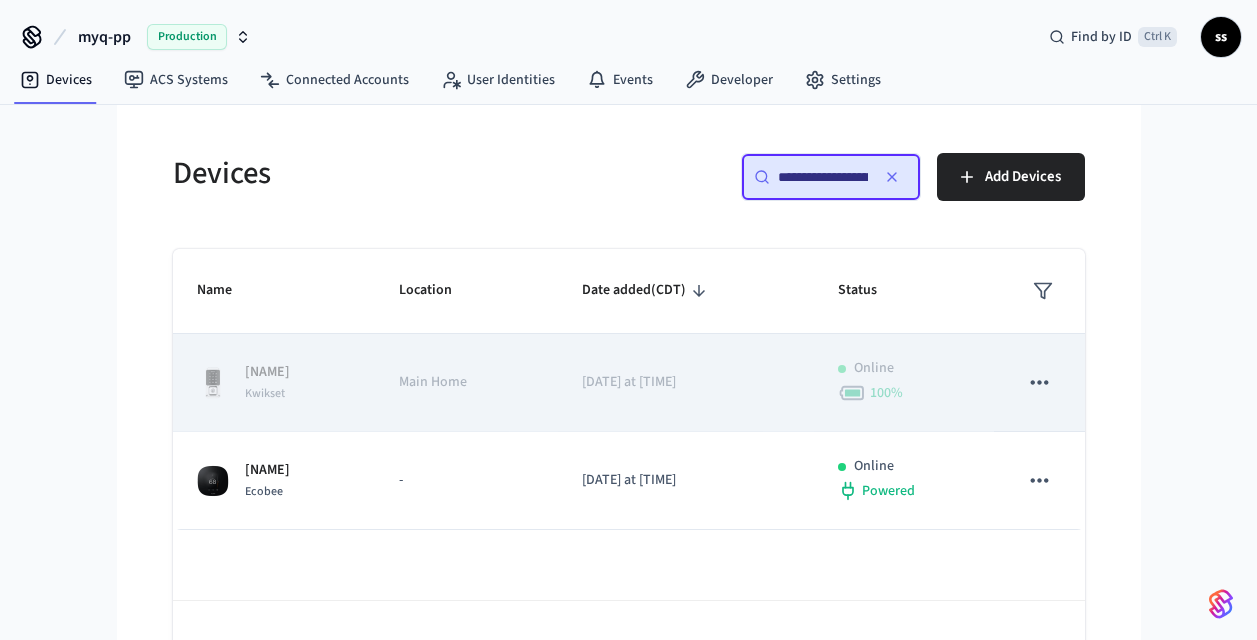 click 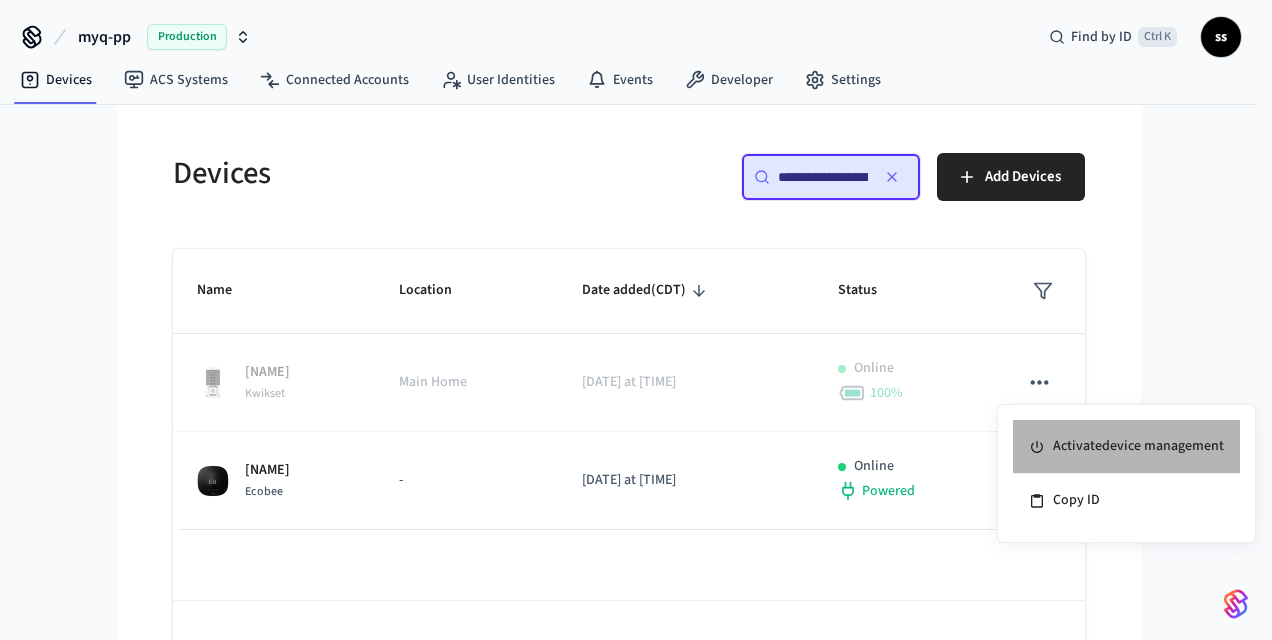 click on "Activate  device management" at bounding box center [1126, 447] 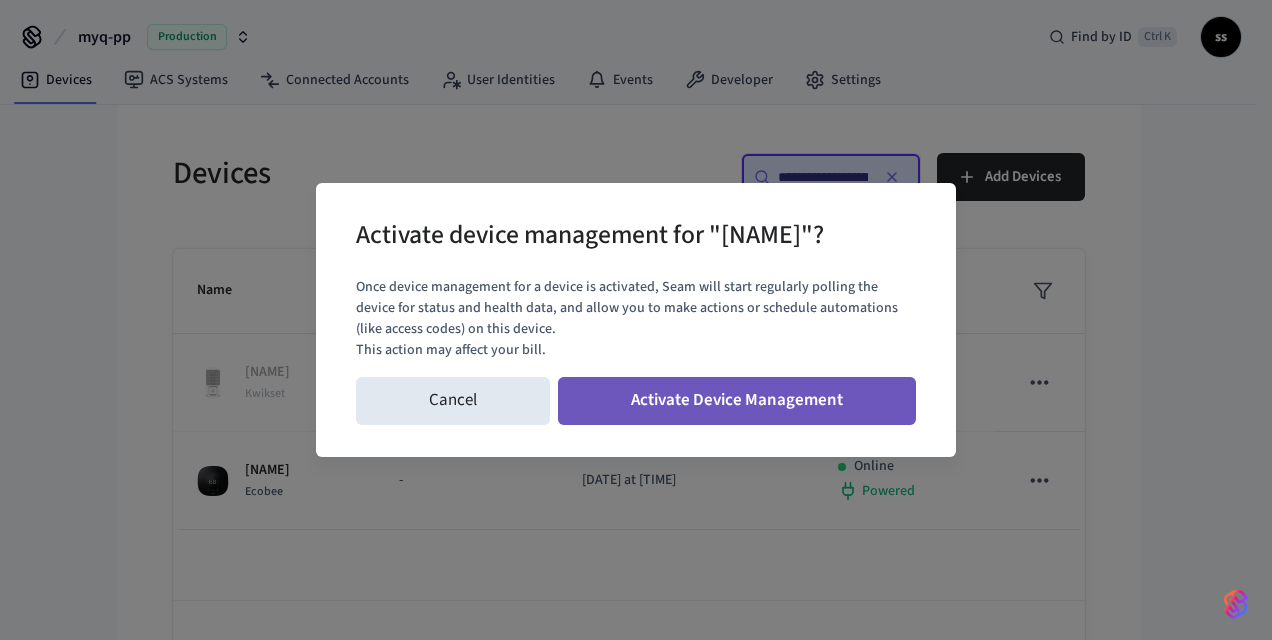 click on "Activate Device Management" at bounding box center [737, 401] 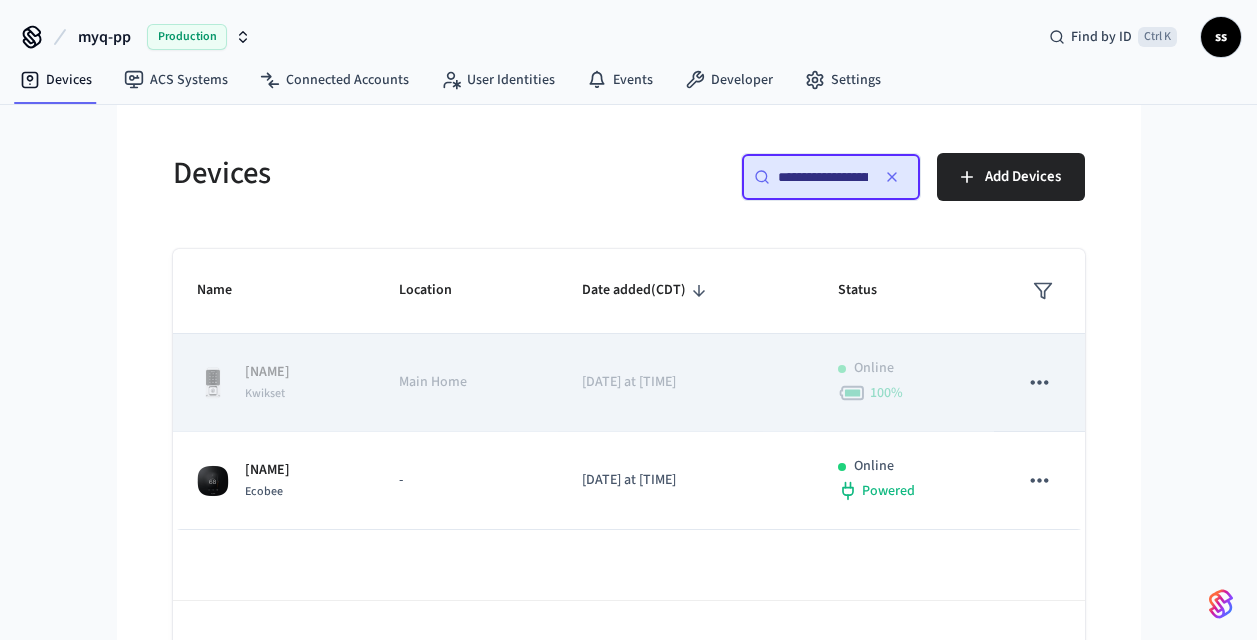click 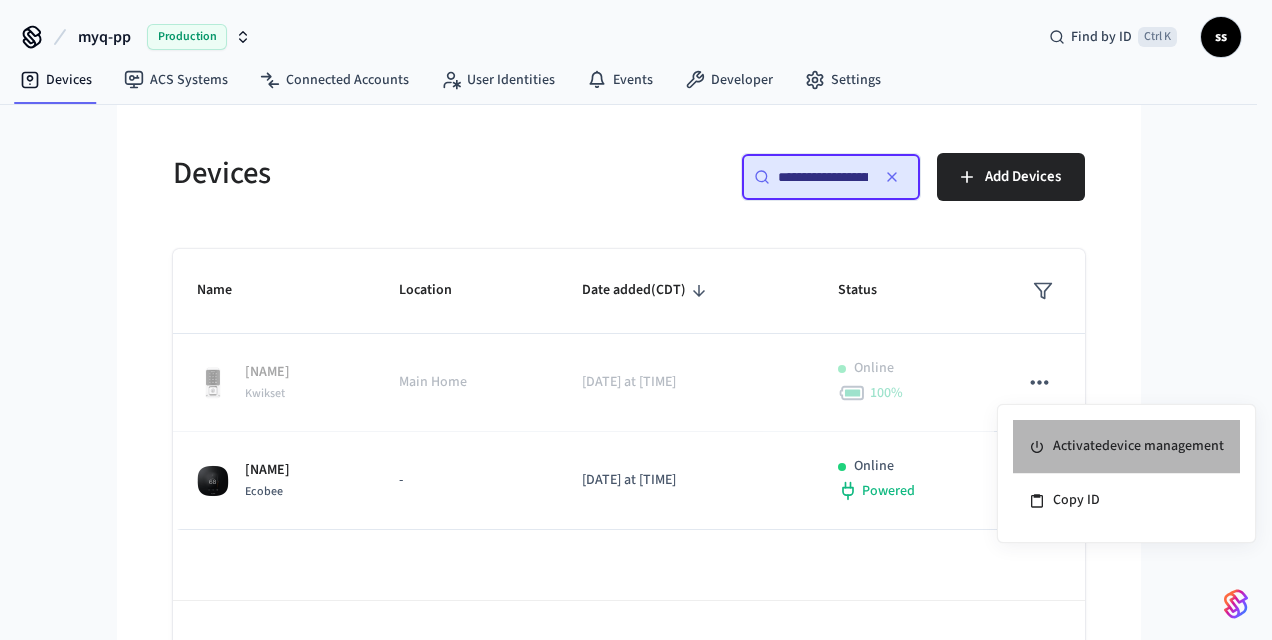 click on "Activate  device management" at bounding box center [1126, 447] 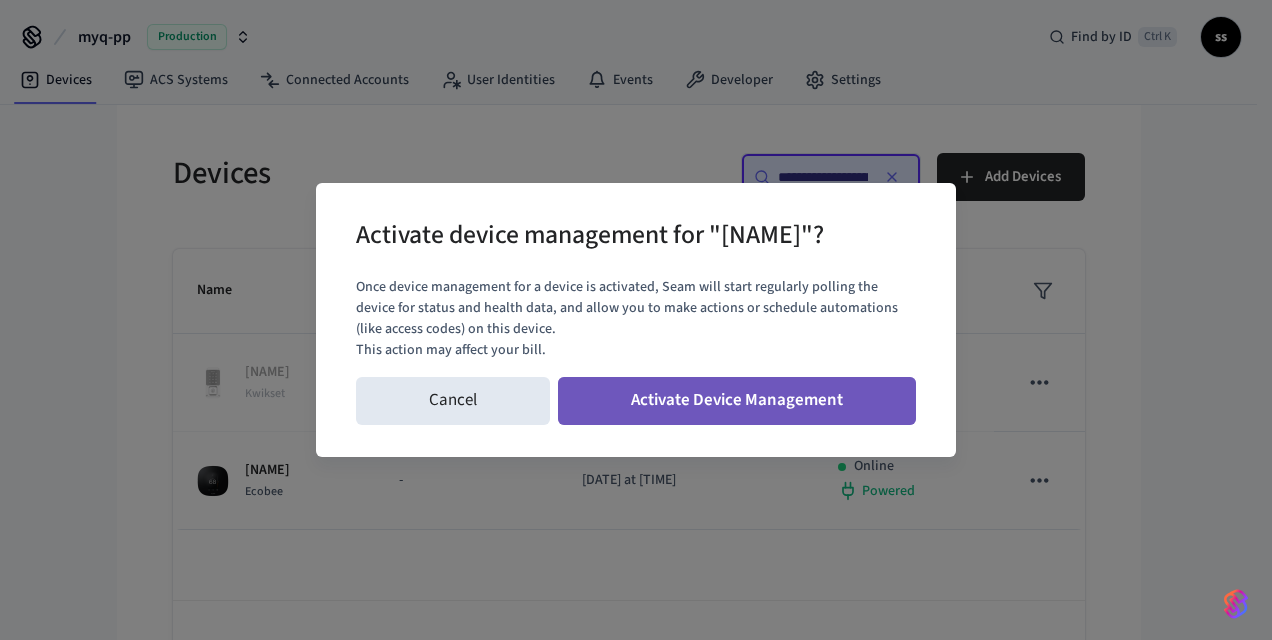 click on "Activate Device Management" at bounding box center [737, 401] 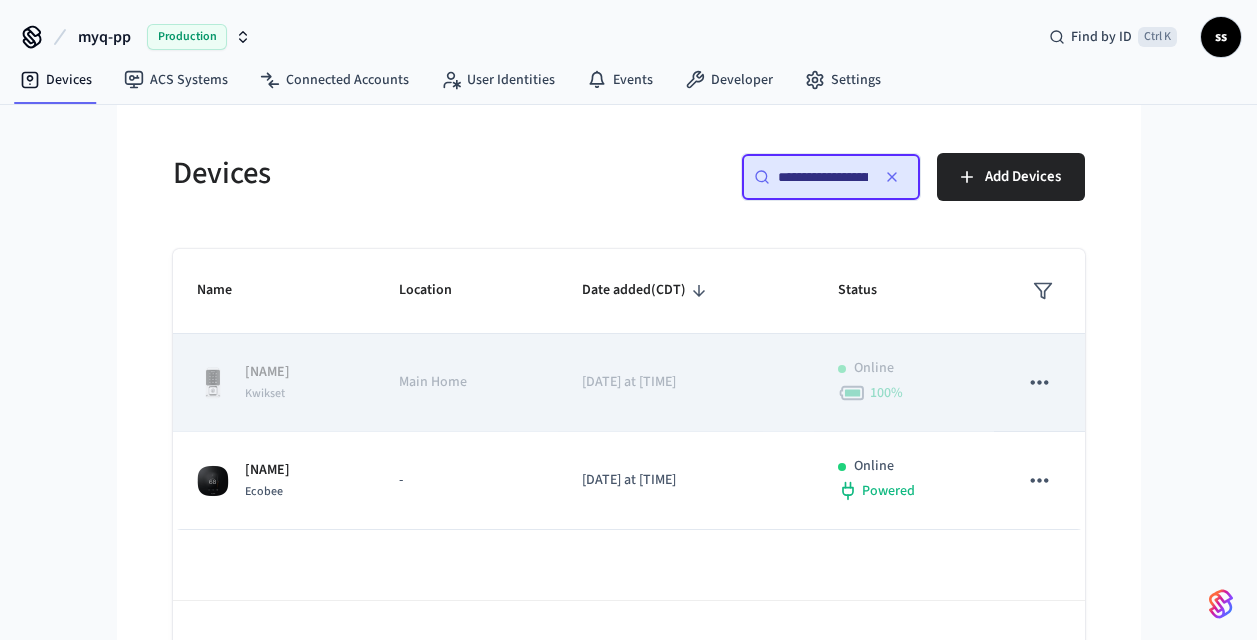 click on "[DATE] at [TIME]" at bounding box center (686, 382) 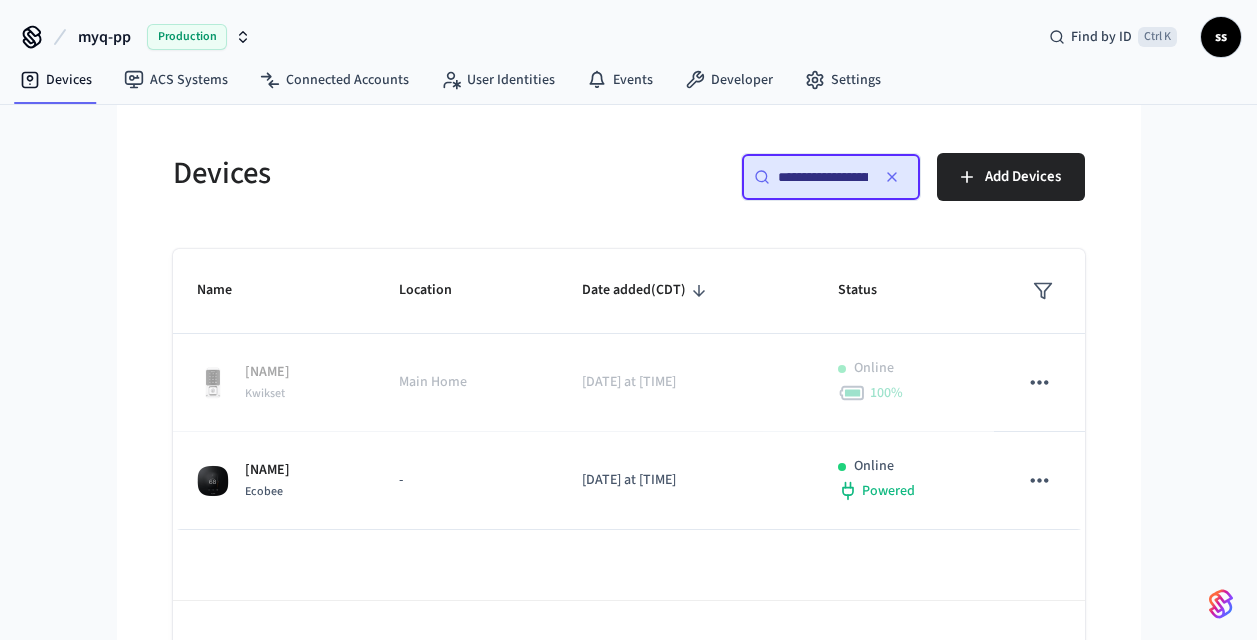 click on "**********" at bounding box center [629, 401] 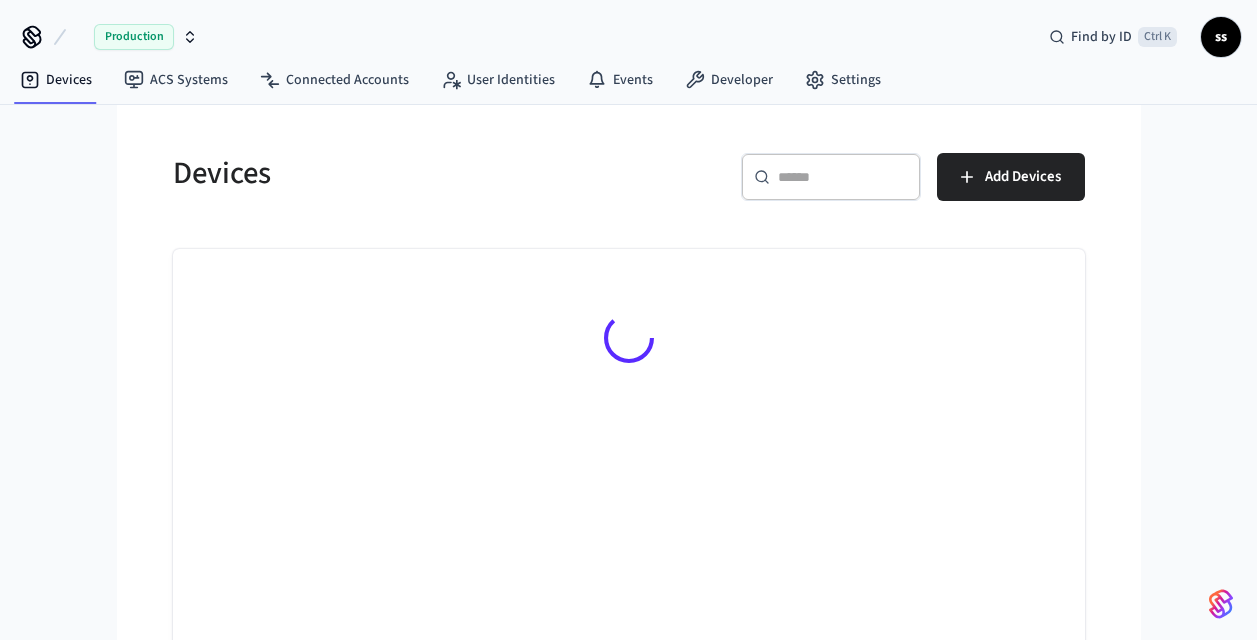 scroll, scrollTop: 0, scrollLeft: 0, axis: both 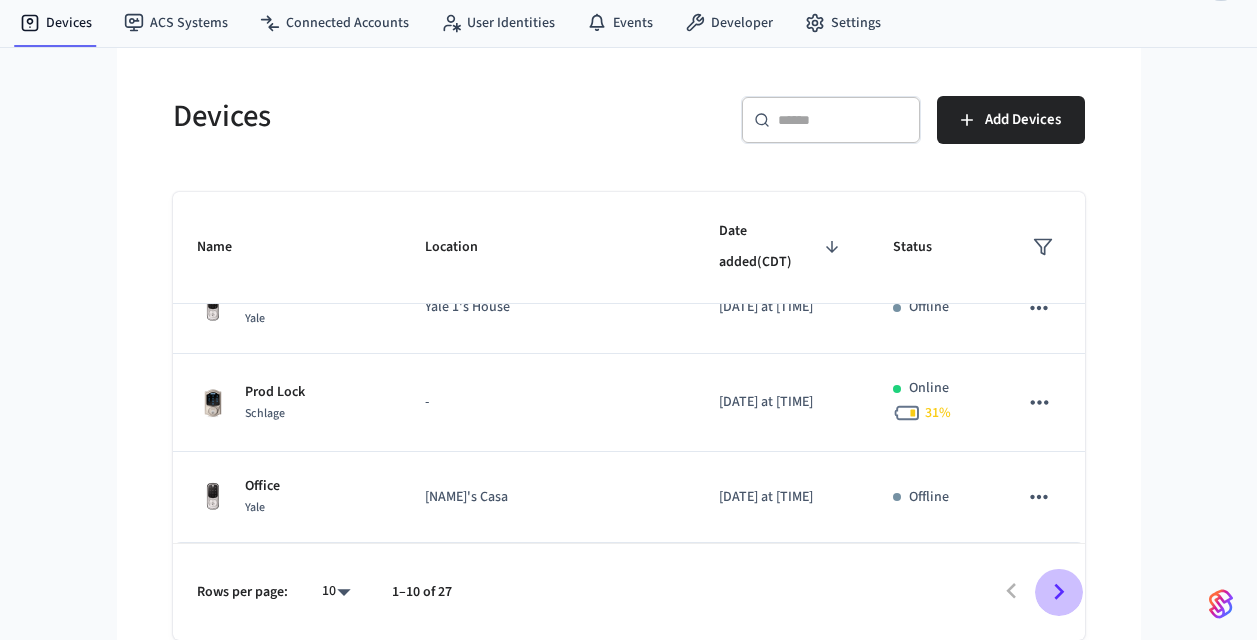 click 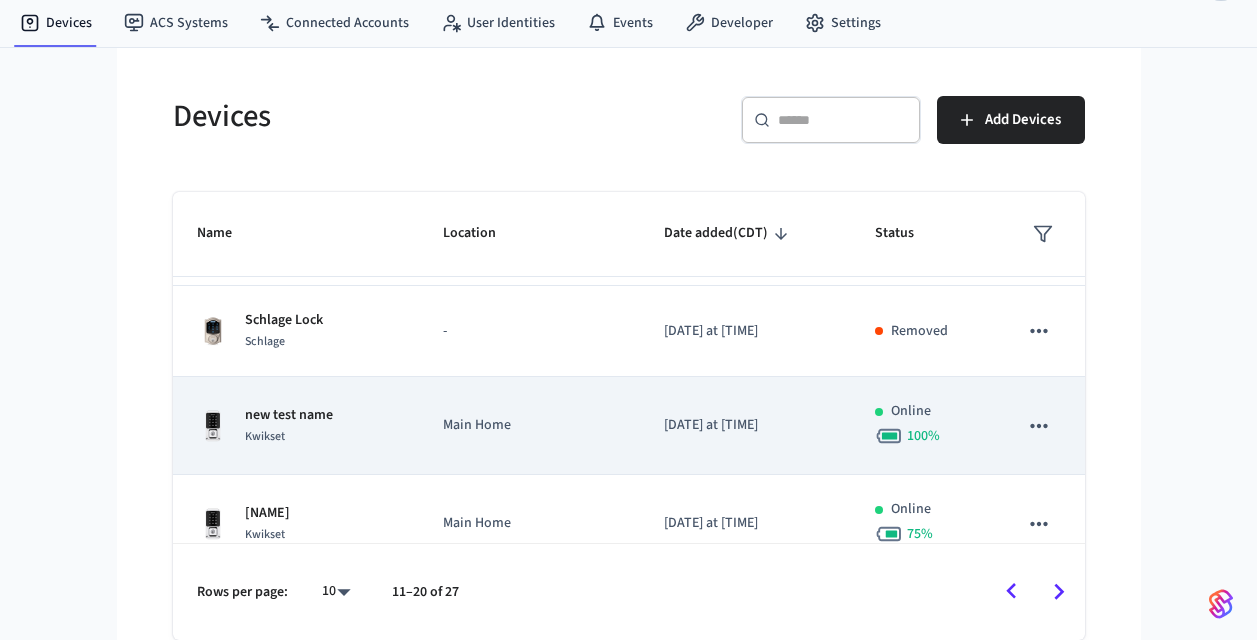 scroll, scrollTop: 0, scrollLeft: 0, axis: both 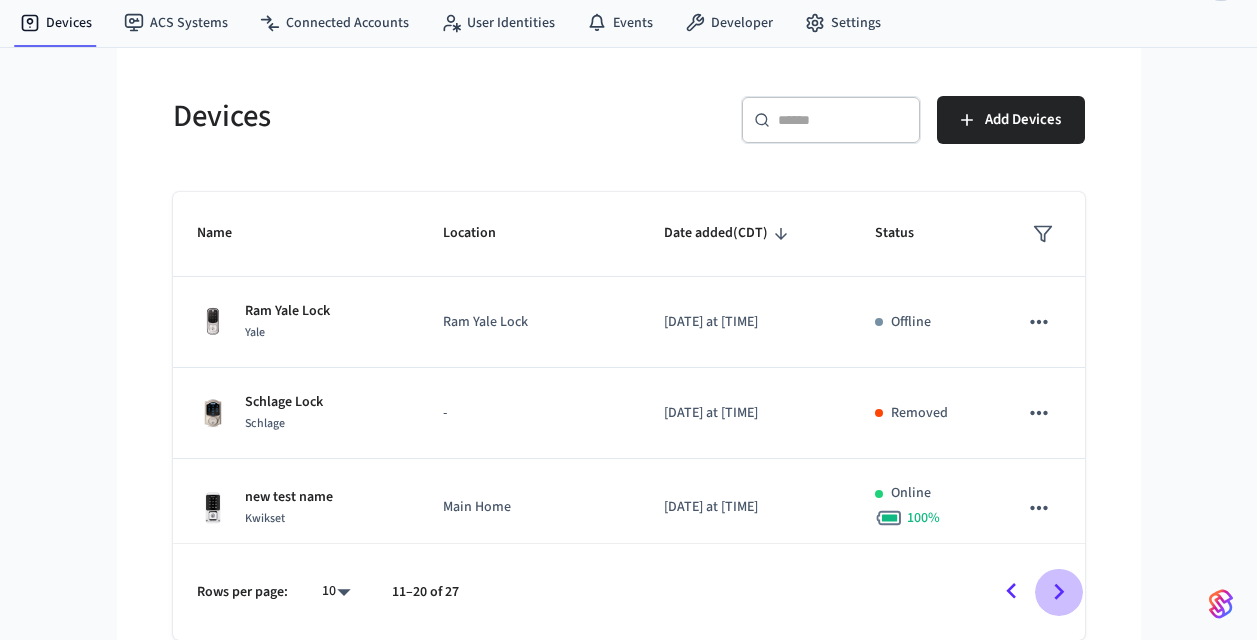click 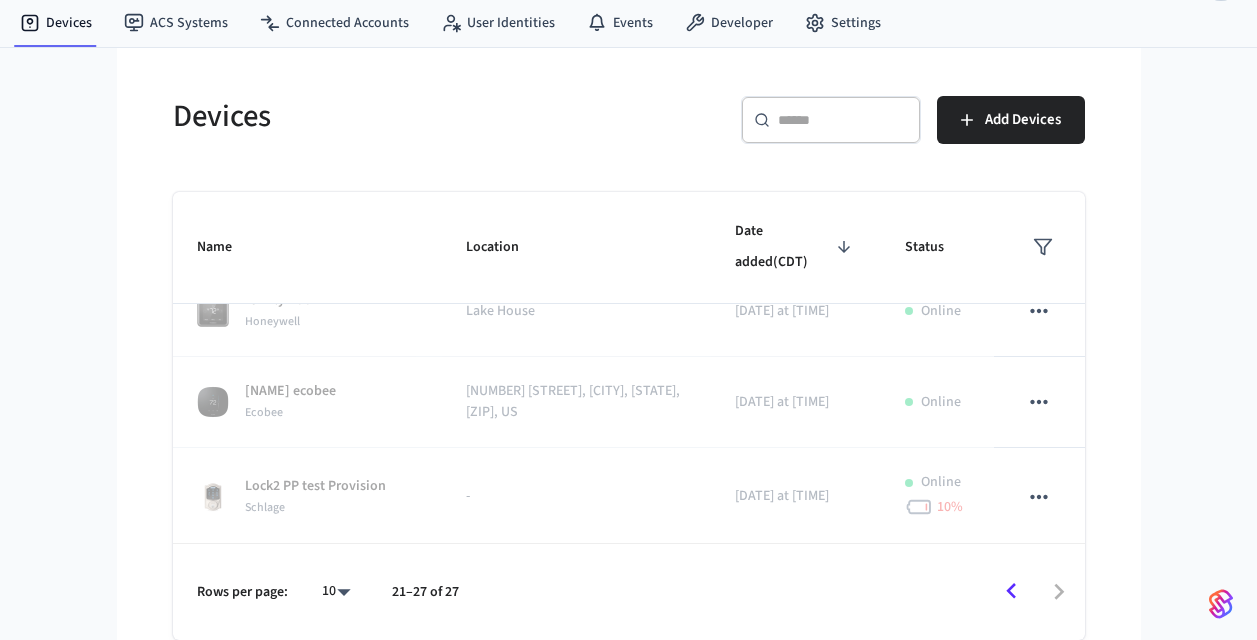 scroll, scrollTop: 424, scrollLeft: 0, axis: vertical 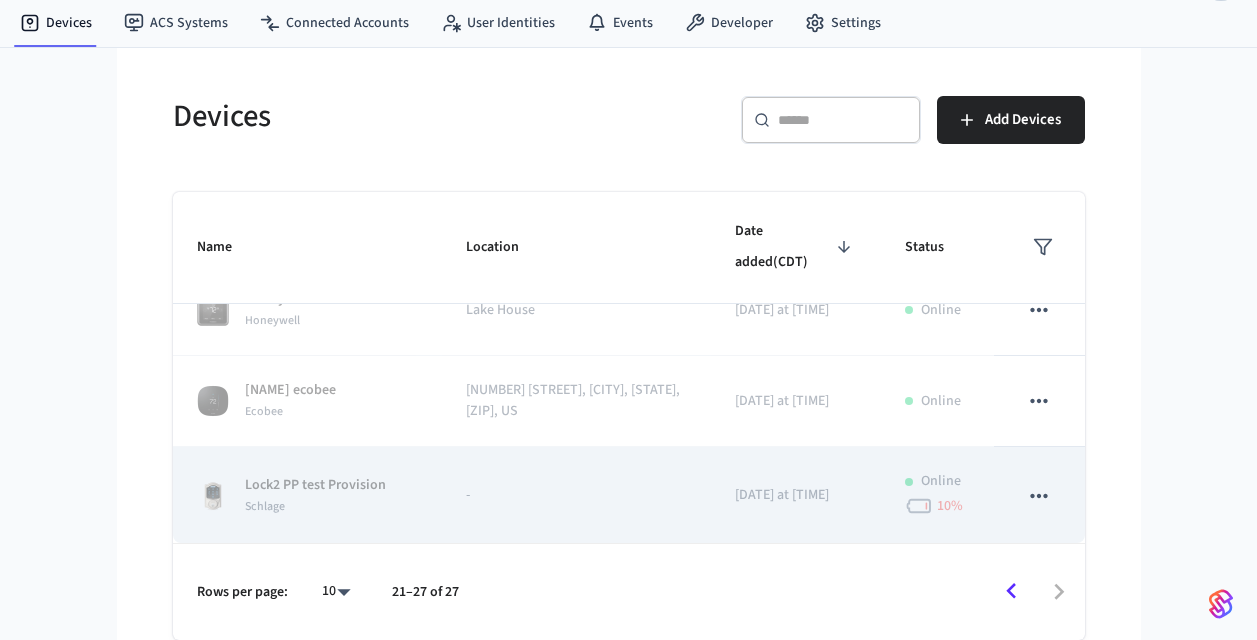 click 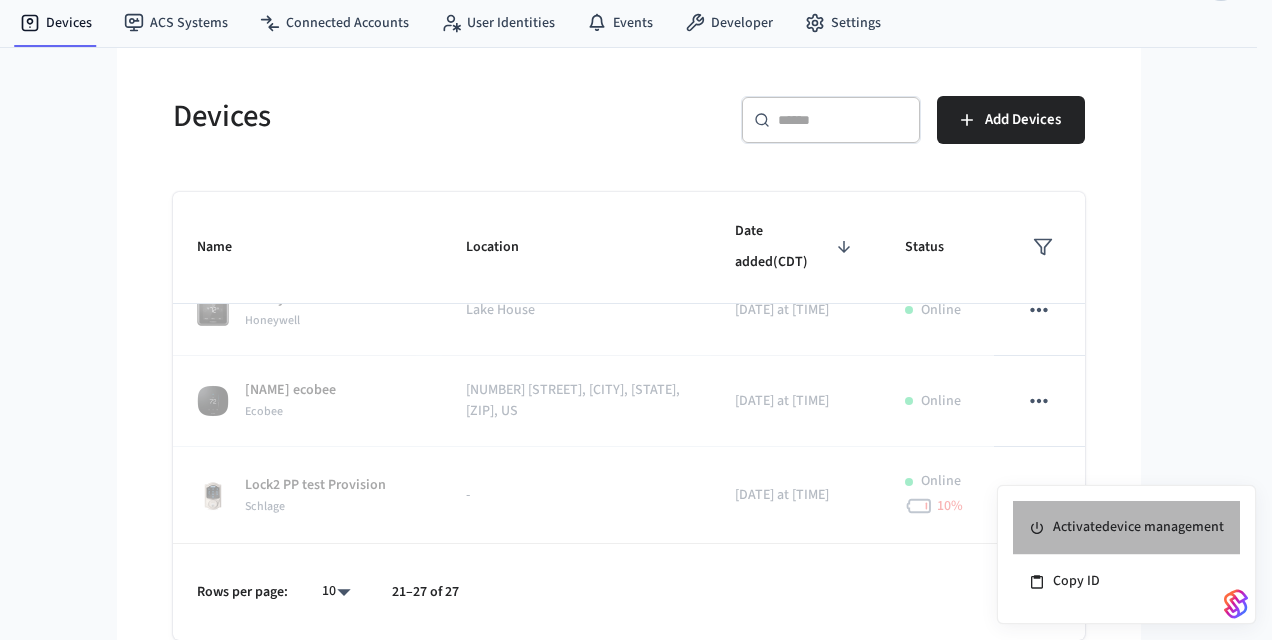 click on "Activate  device management" at bounding box center (1126, 528) 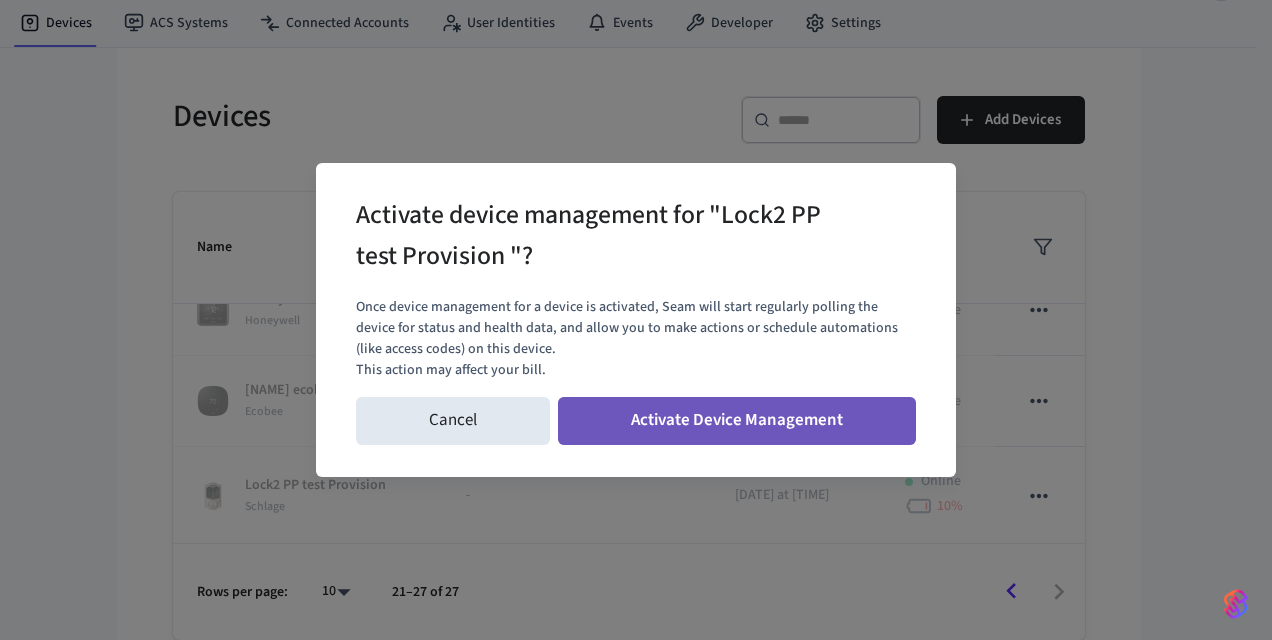 click on "Activate Device Management" at bounding box center (737, 421) 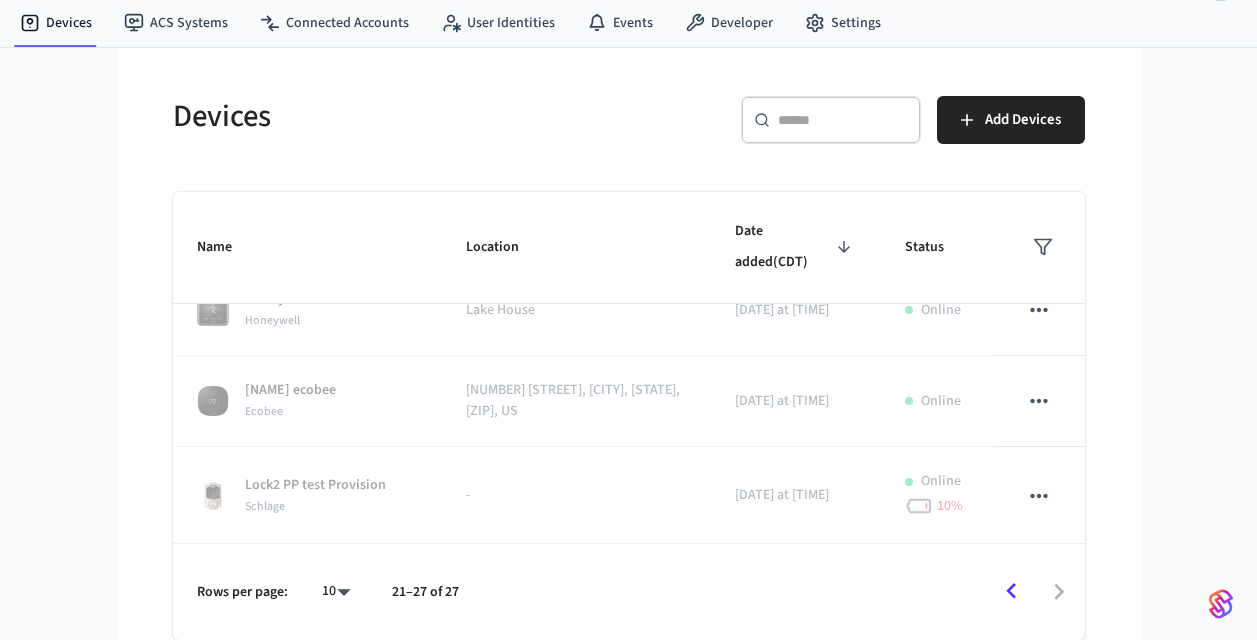 scroll, scrollTop: 426, scrollLeft: 0, axis: vertical 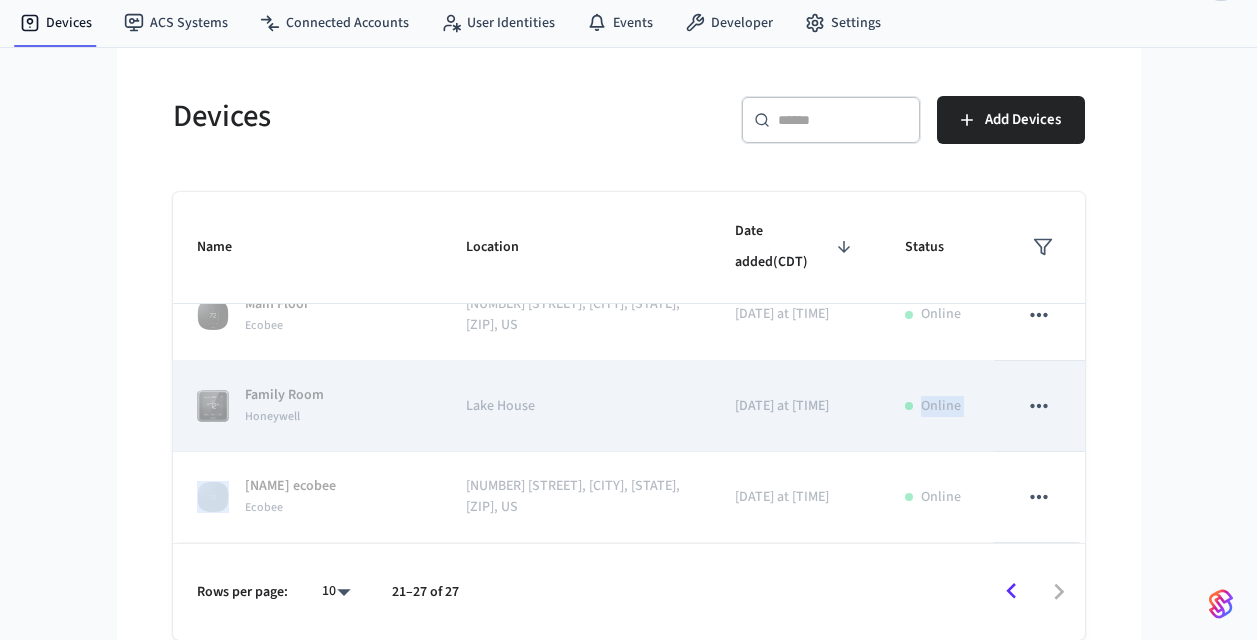 drag, startPoint x: 882, startPoint y: 413, endPoint x: 1034, endPoint y: 404, distance: 152.26622 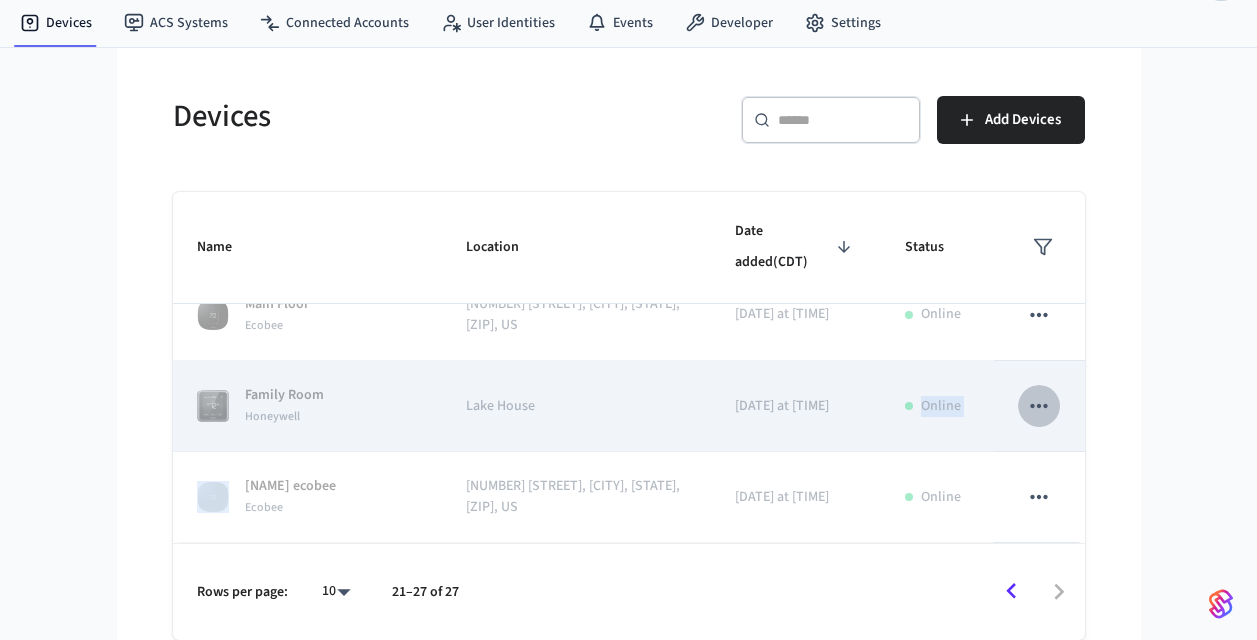 click 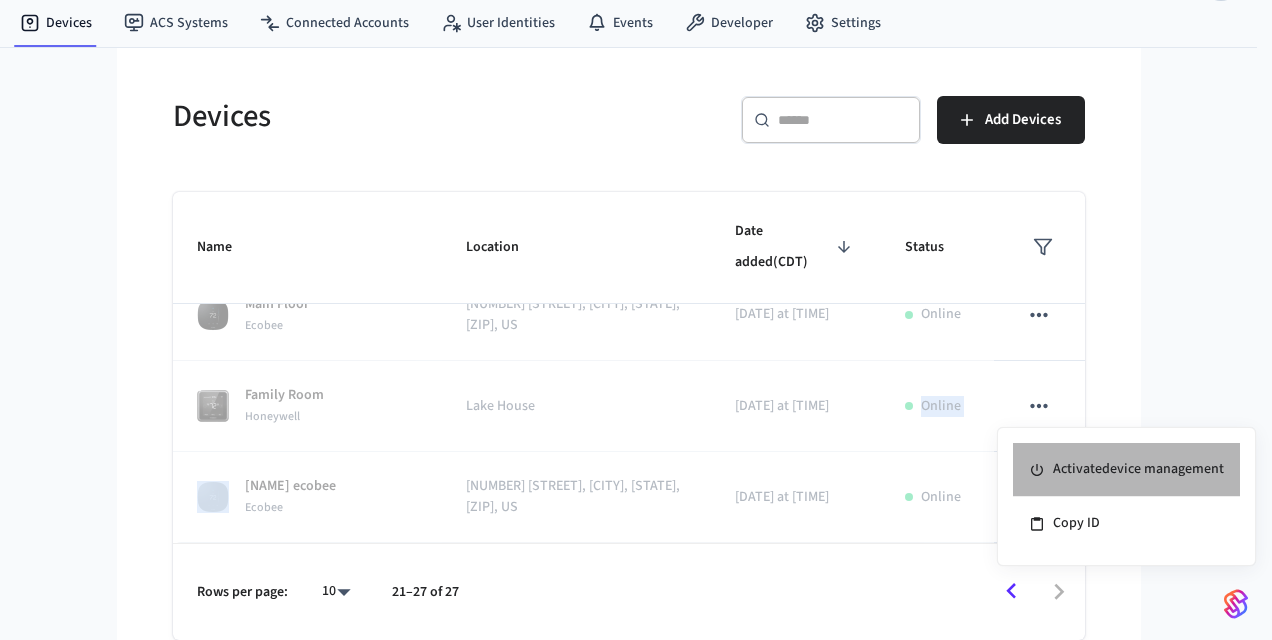 click on "Activate  device management" at bounding box center (1126, 470) 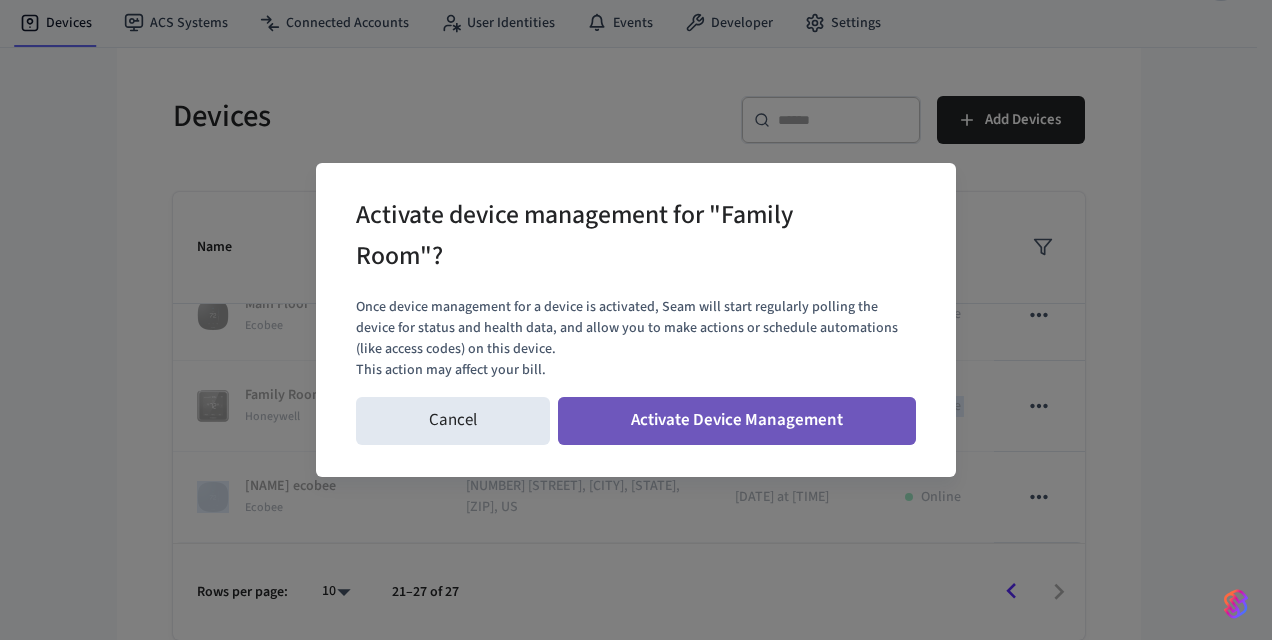 click on "Activate Device Management" at bounding box center [737, 421] 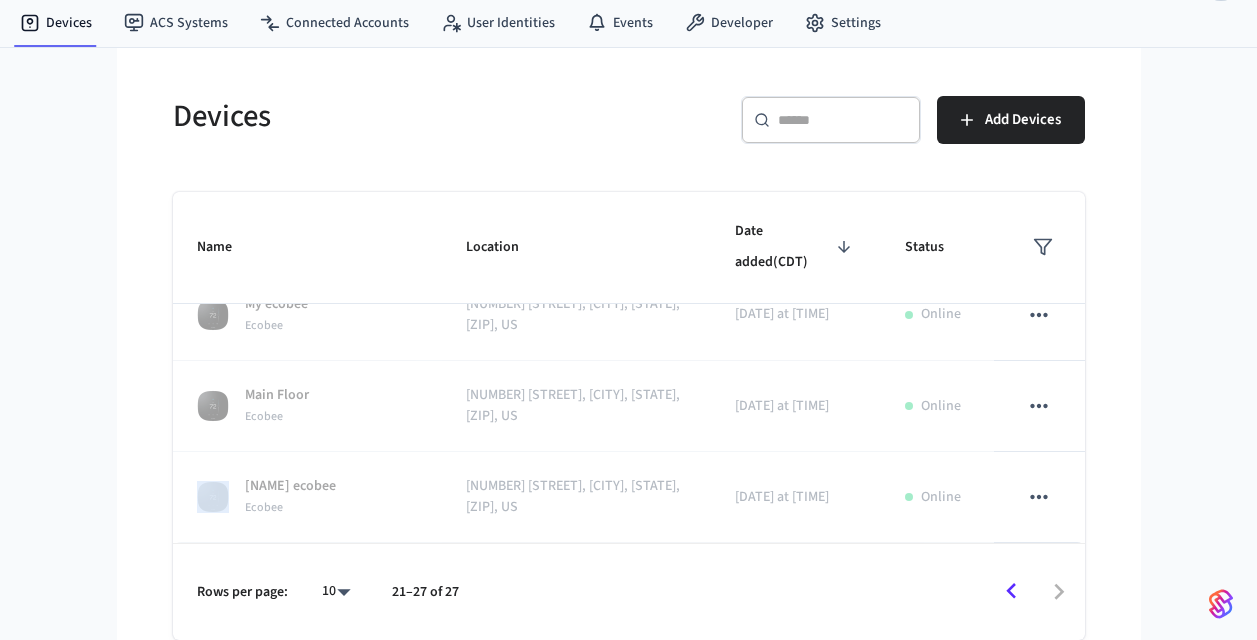 scroll, scrollTop: 426, scrollLeft: 0, axis: vertical 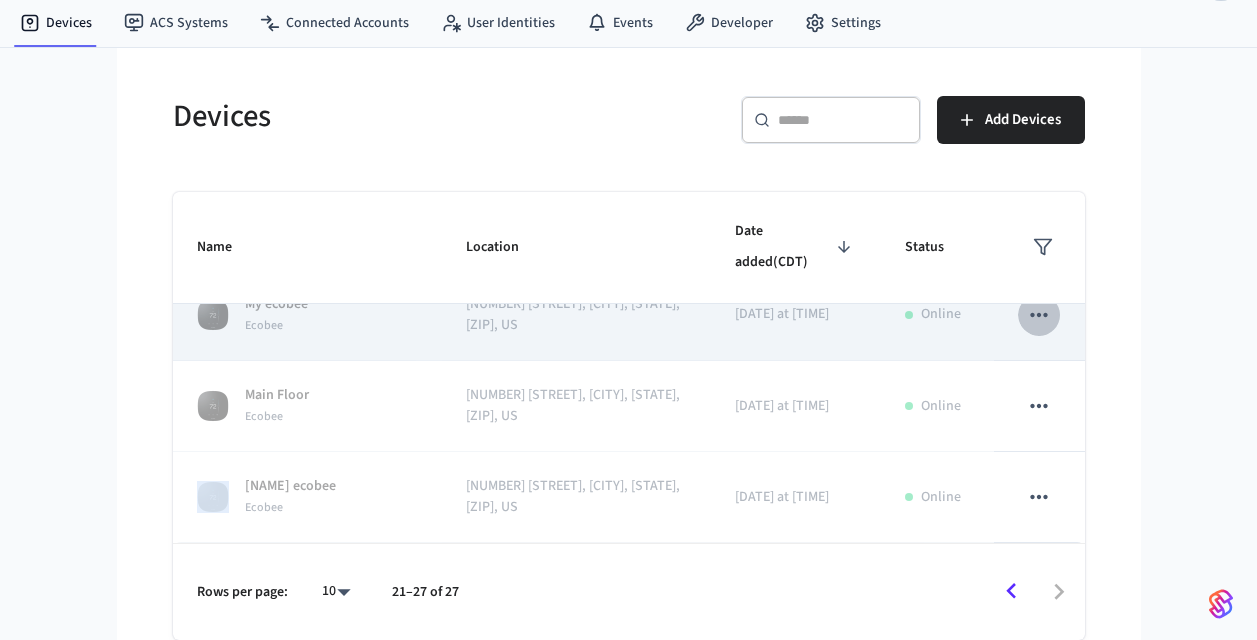 click 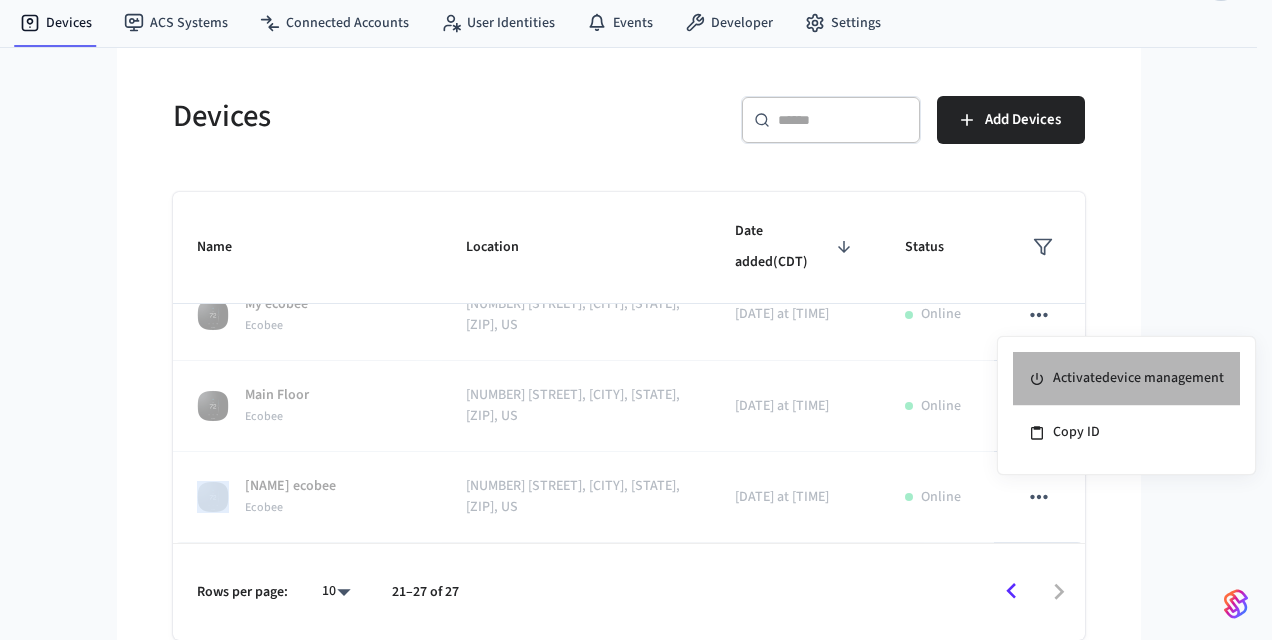 click on "Activate  device management" at bounding box center [1126, 379] 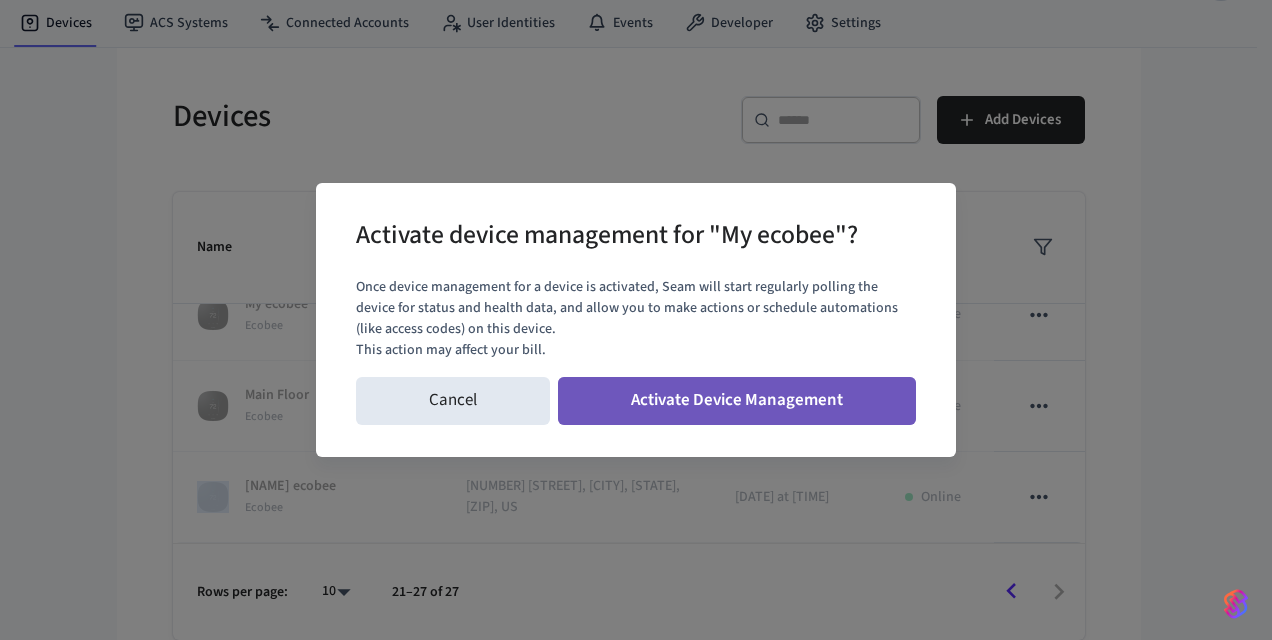 click on "Activate Device Management" at bounding box center (737, 401) 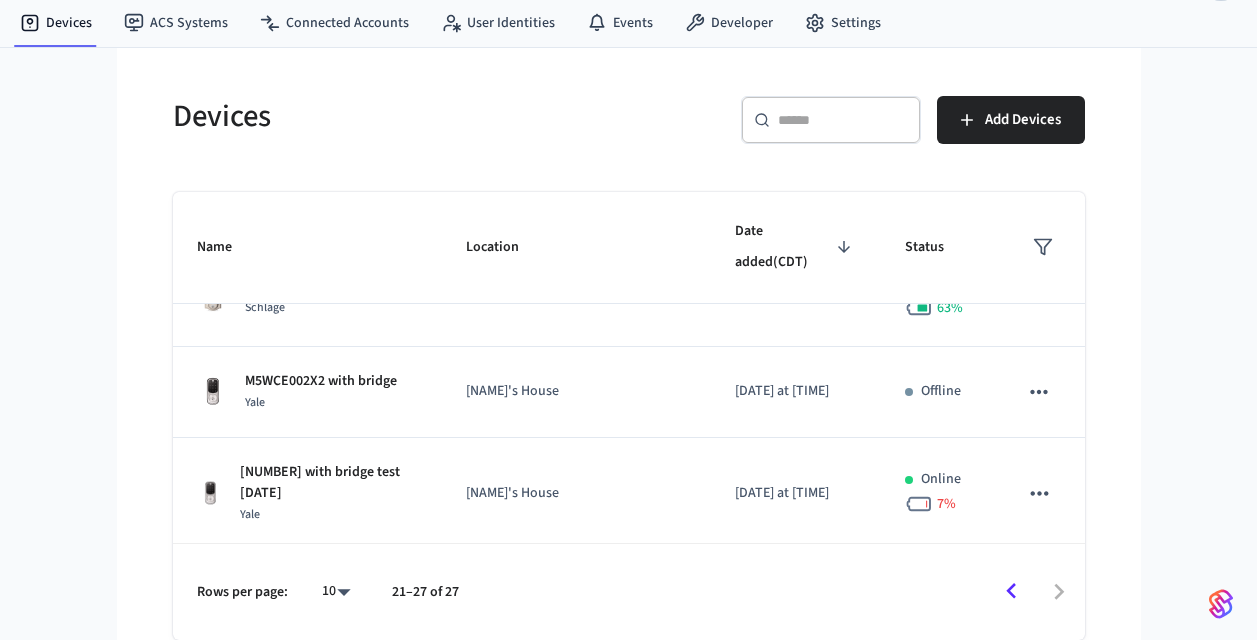 scroll, scrollTop: 238, scrollLeft: 0, axis: vertical 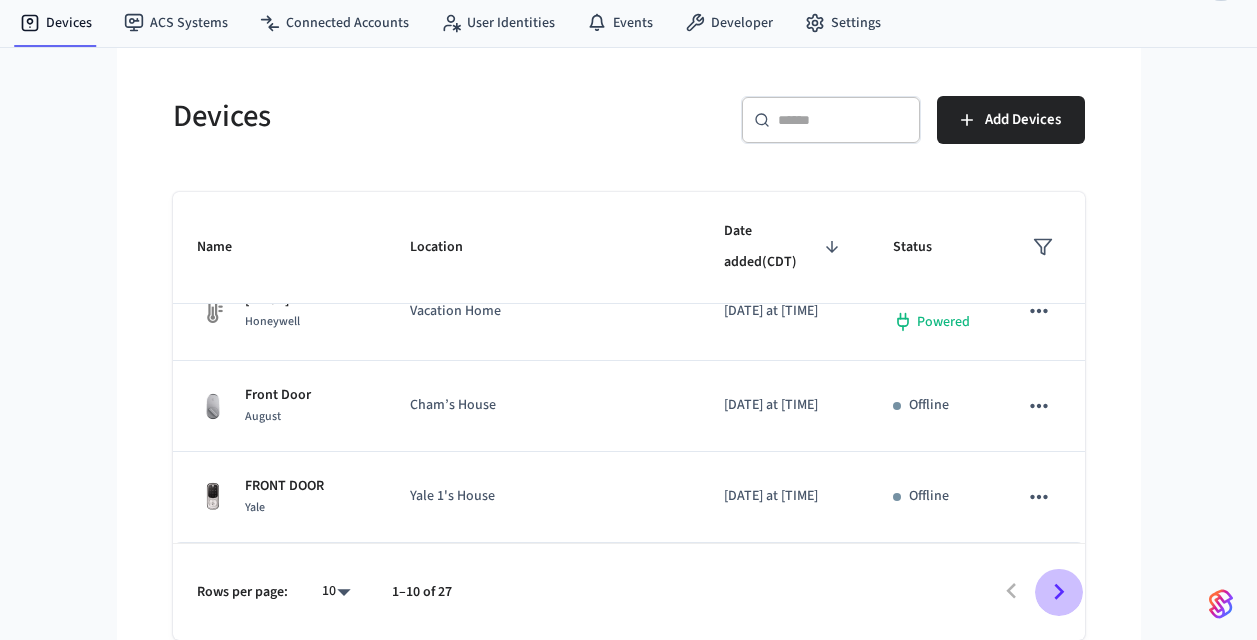 click 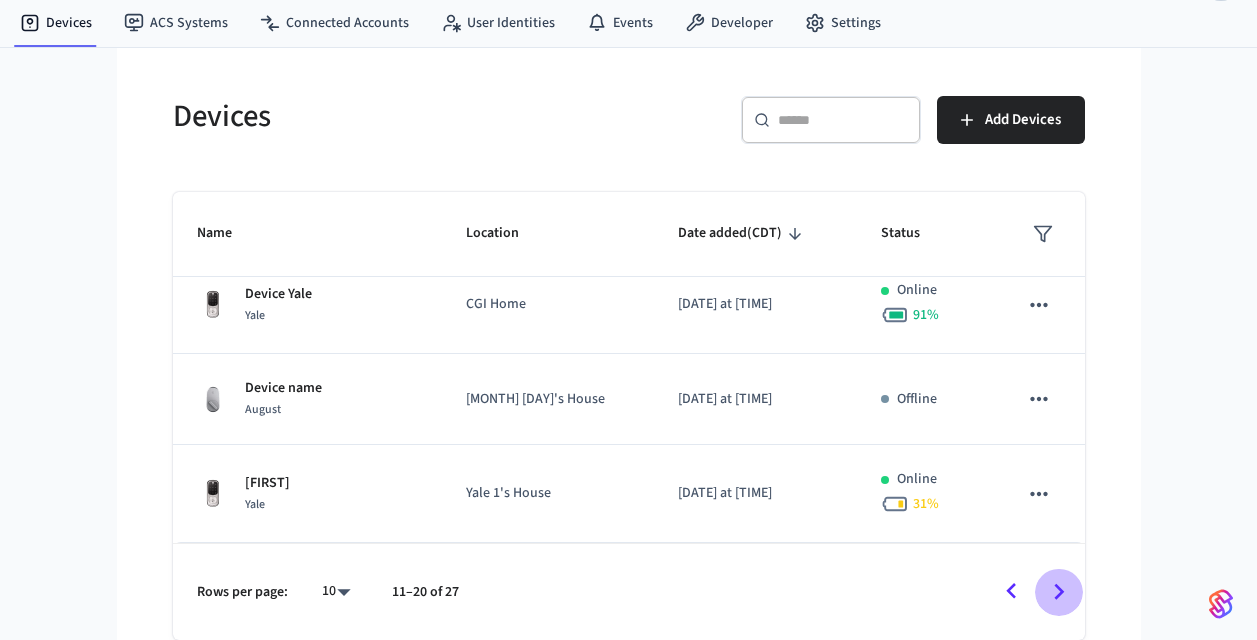 click 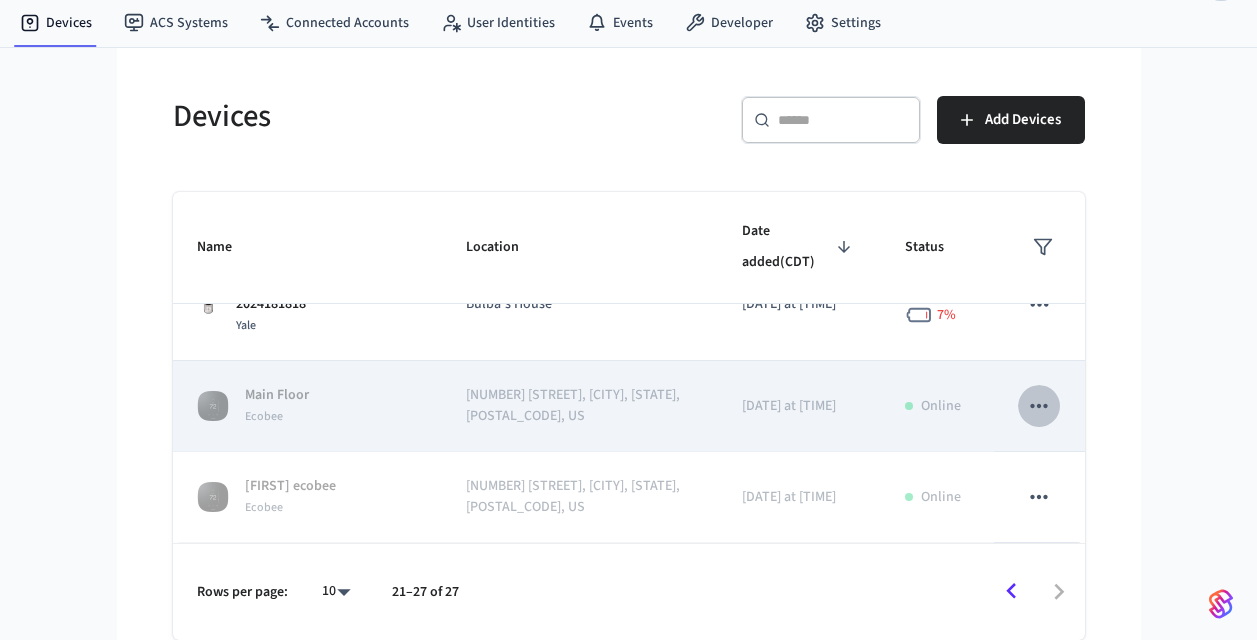 click 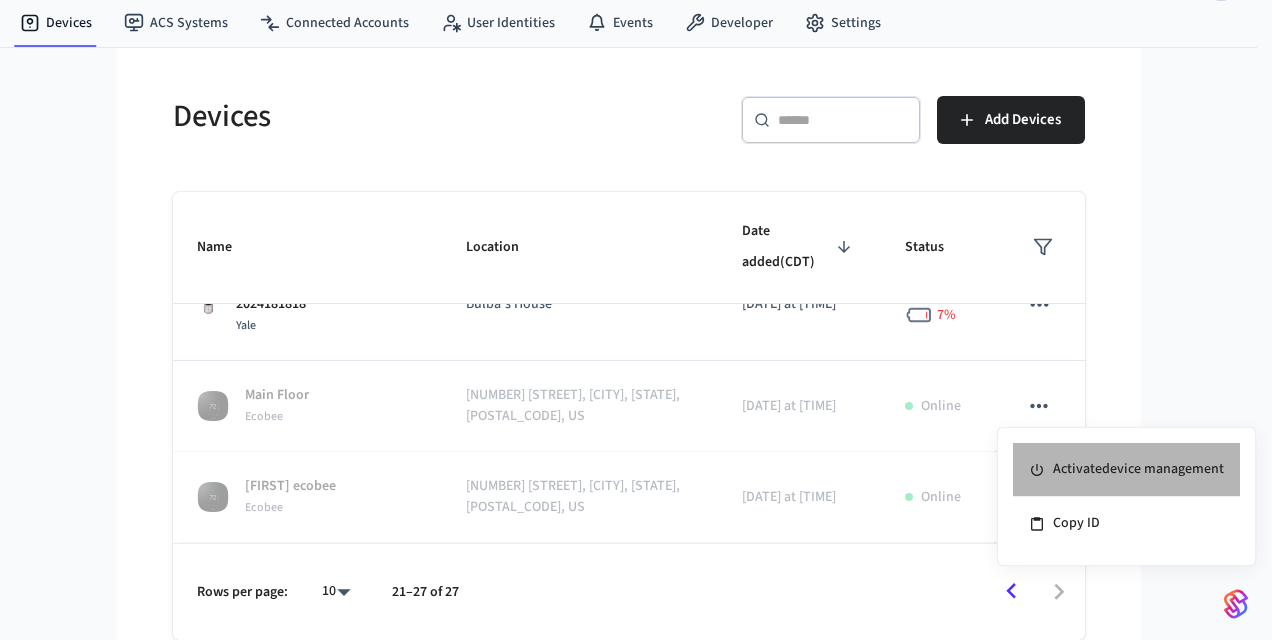 click on "Activate  device management" at bounding box center [1126, 470] 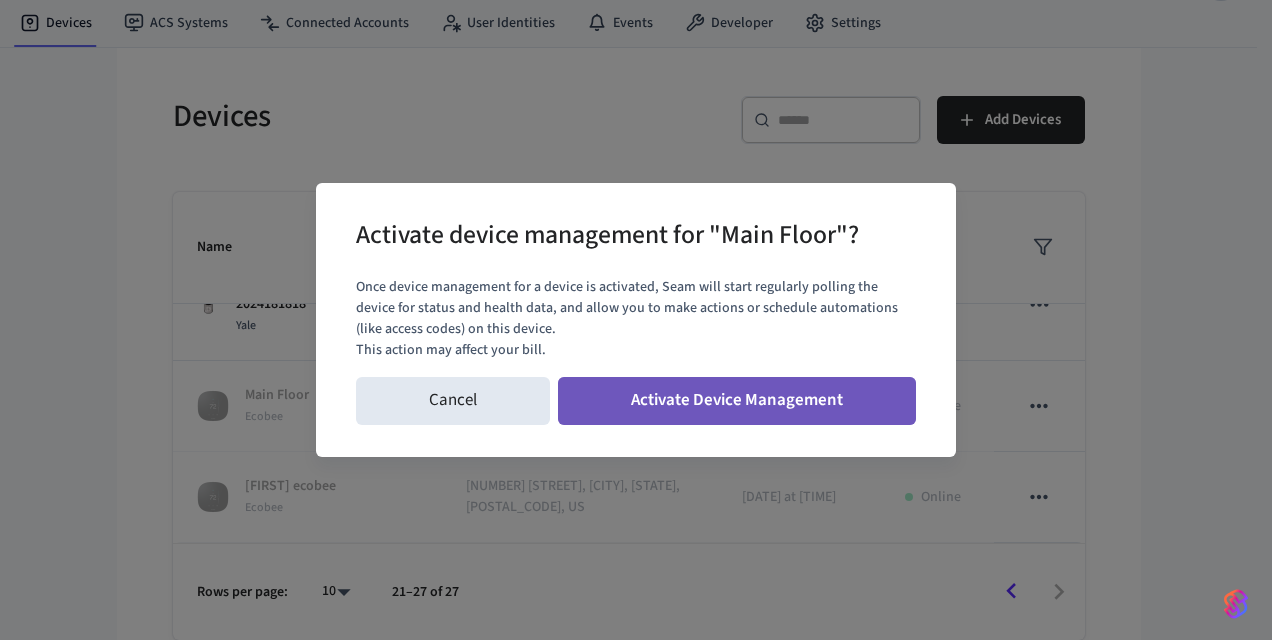 click on "Activate Device Management" at bounding box center (737, 401) 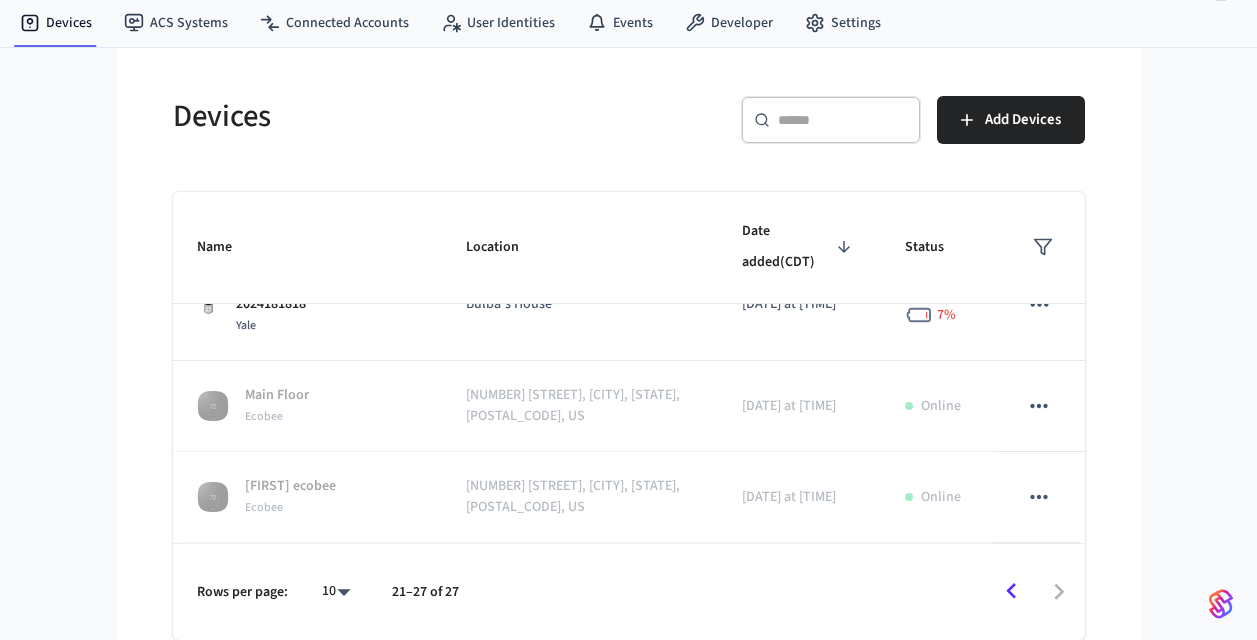 scroll, scrollTop: 433, scrollLeft: 0, axis: vertical 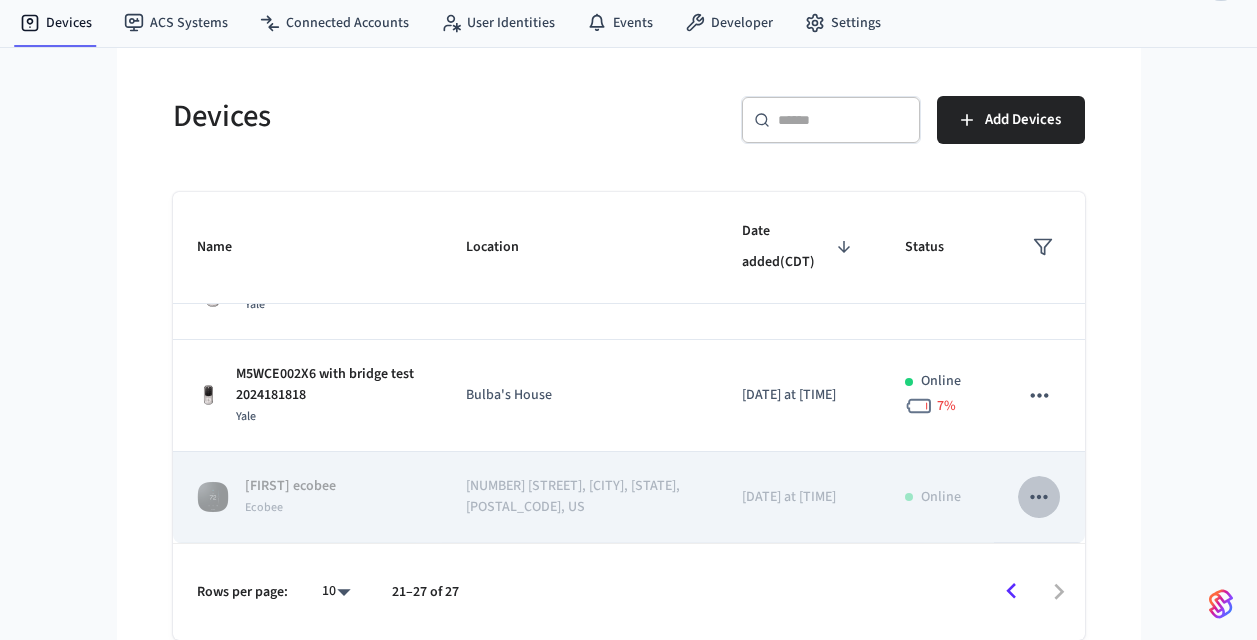 click 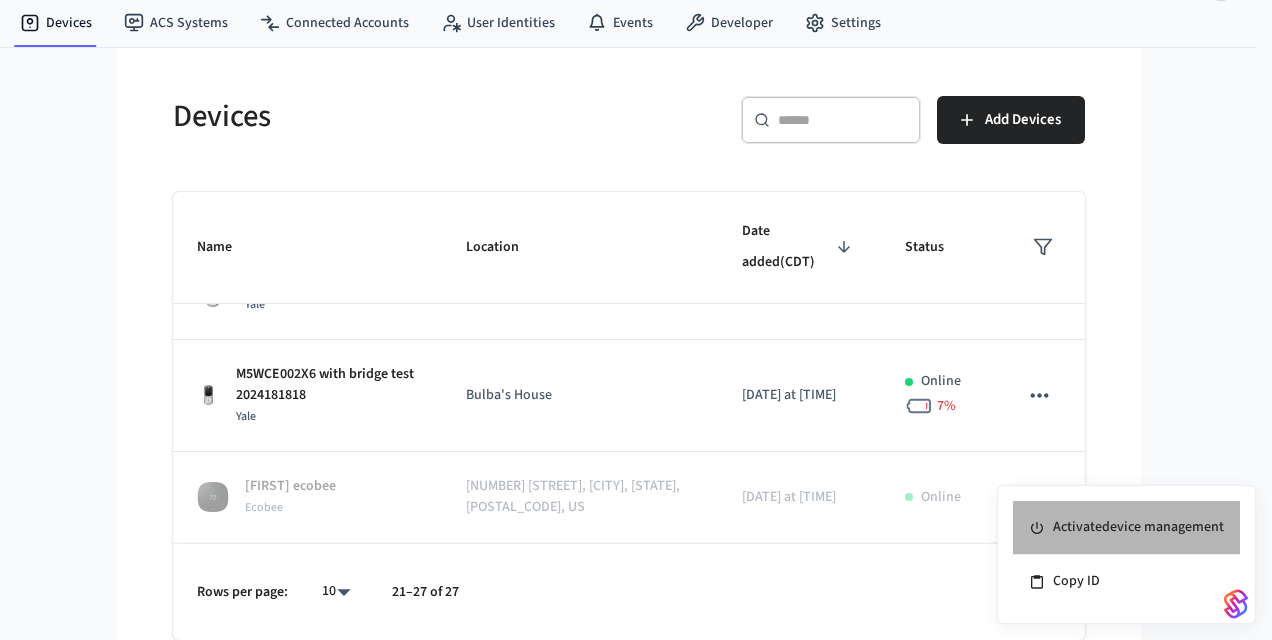 click on "Activate  device management" at bounding box center [1126, 528] 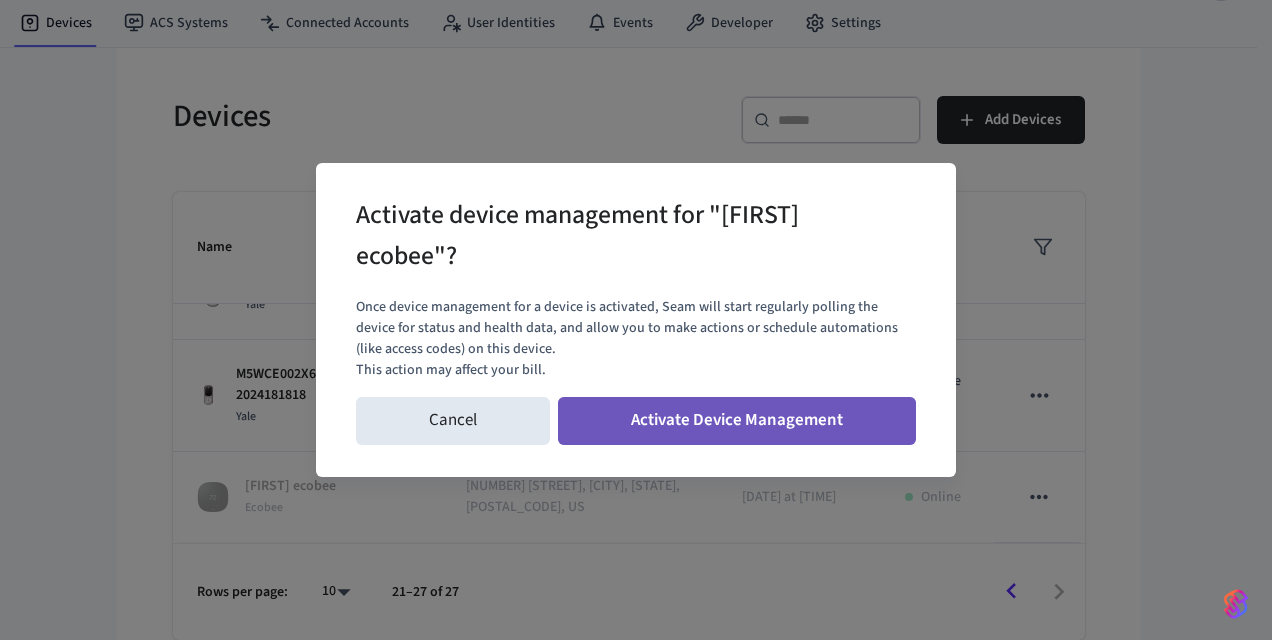 click on "Activate Device Management" at bounding box center [737, 421] 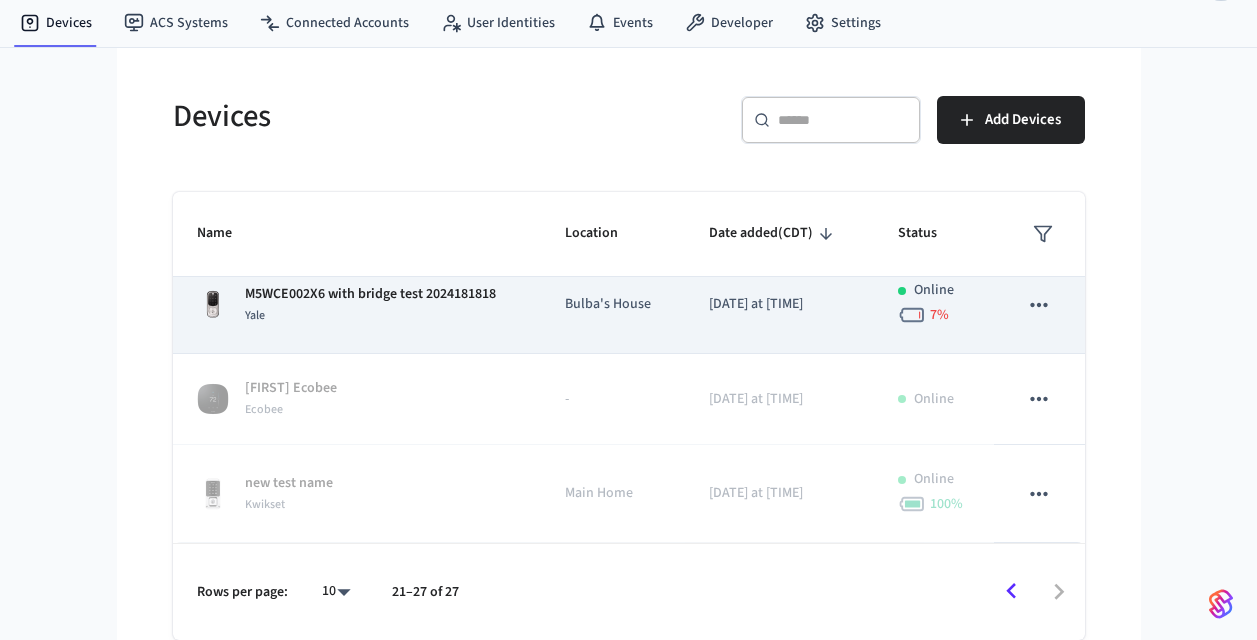 scroll, scrollTop: 391, scrollLeft: 0, axis: vertical 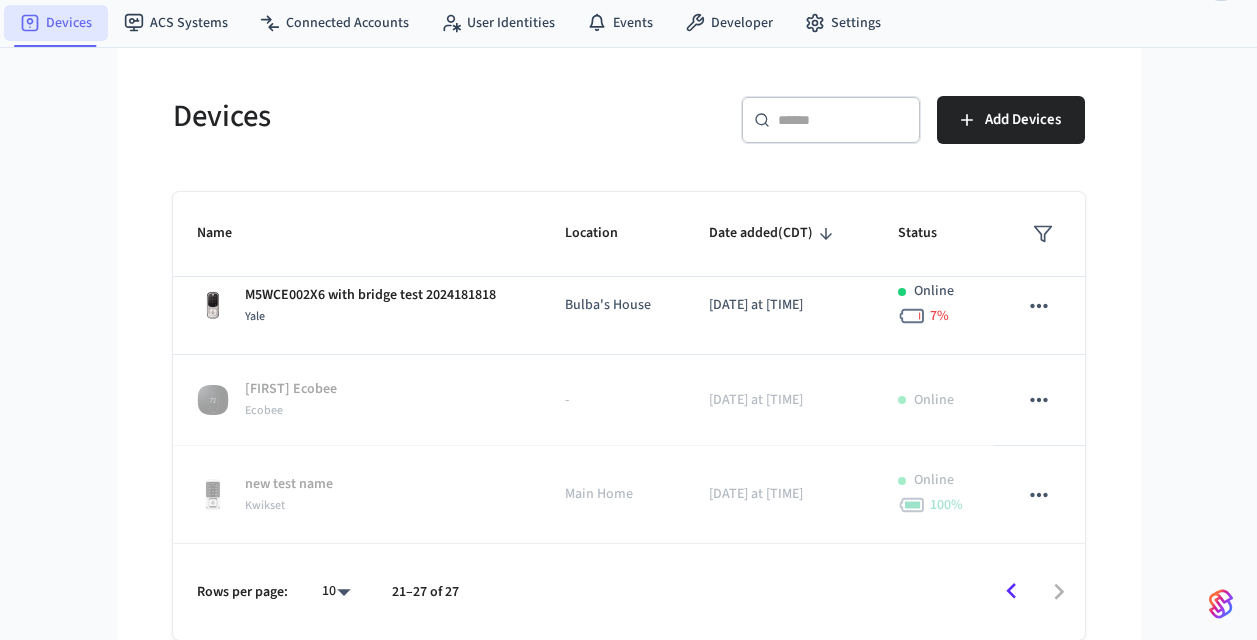click on "Devices" at bounding box center (56, 23) 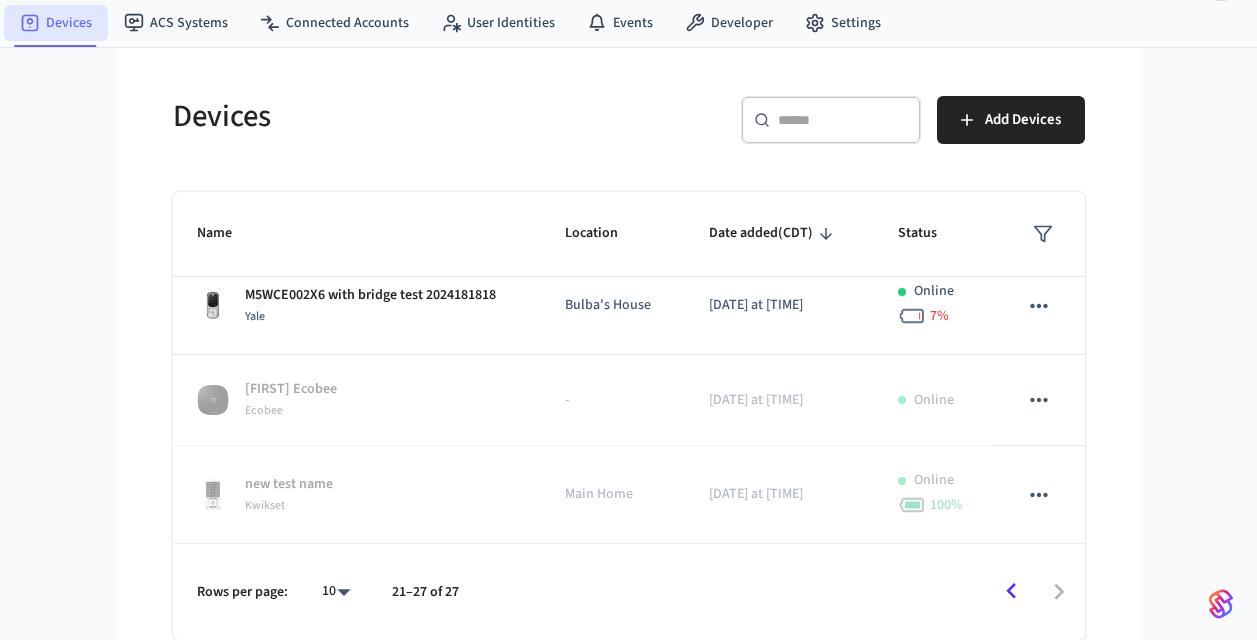 scroll, scrollTop: 0, scrollLeft: 0, axis: both 